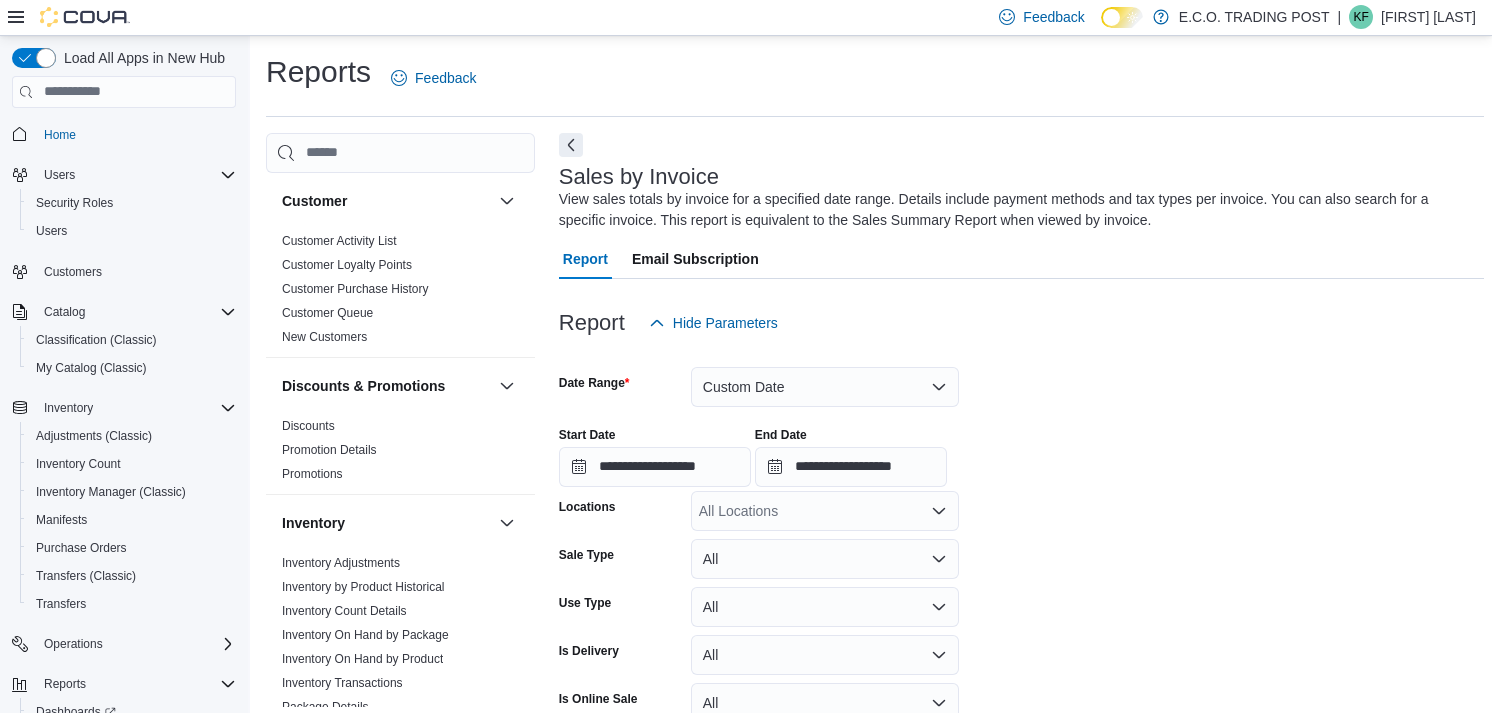 scroll, scrollTop: 747, scrollLeft: 0, axis: vertical 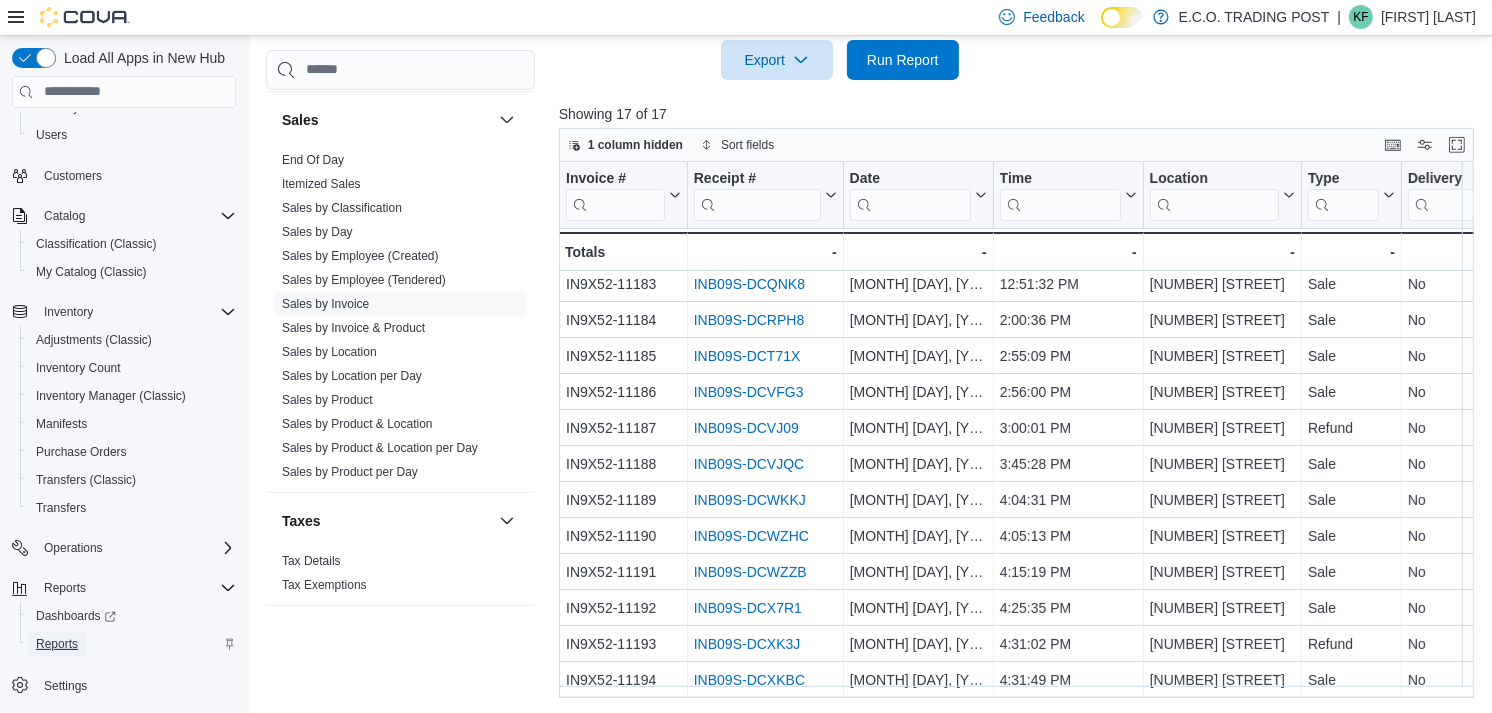 click on "Reports" at bounding box center [57, 644] 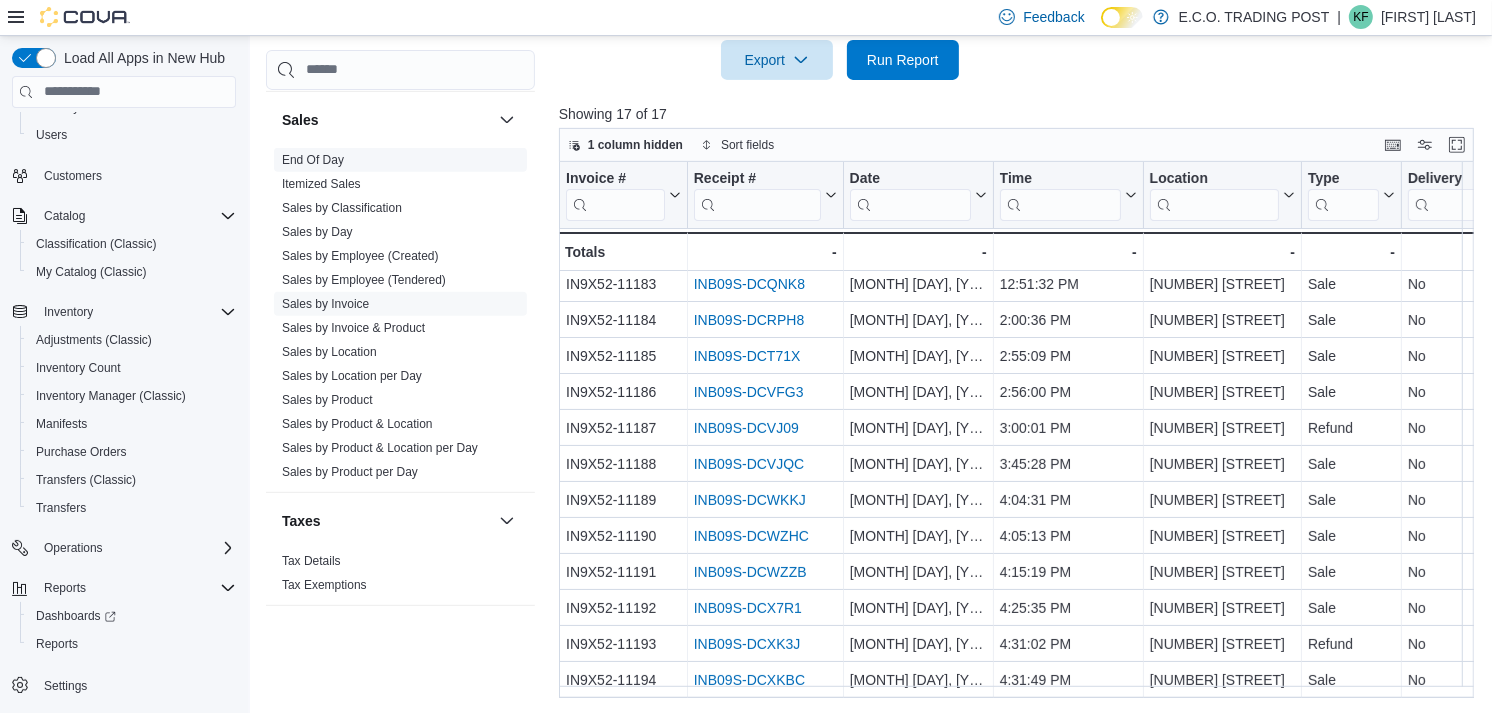 click on "End Of Day" at bounding box center (313, 160) 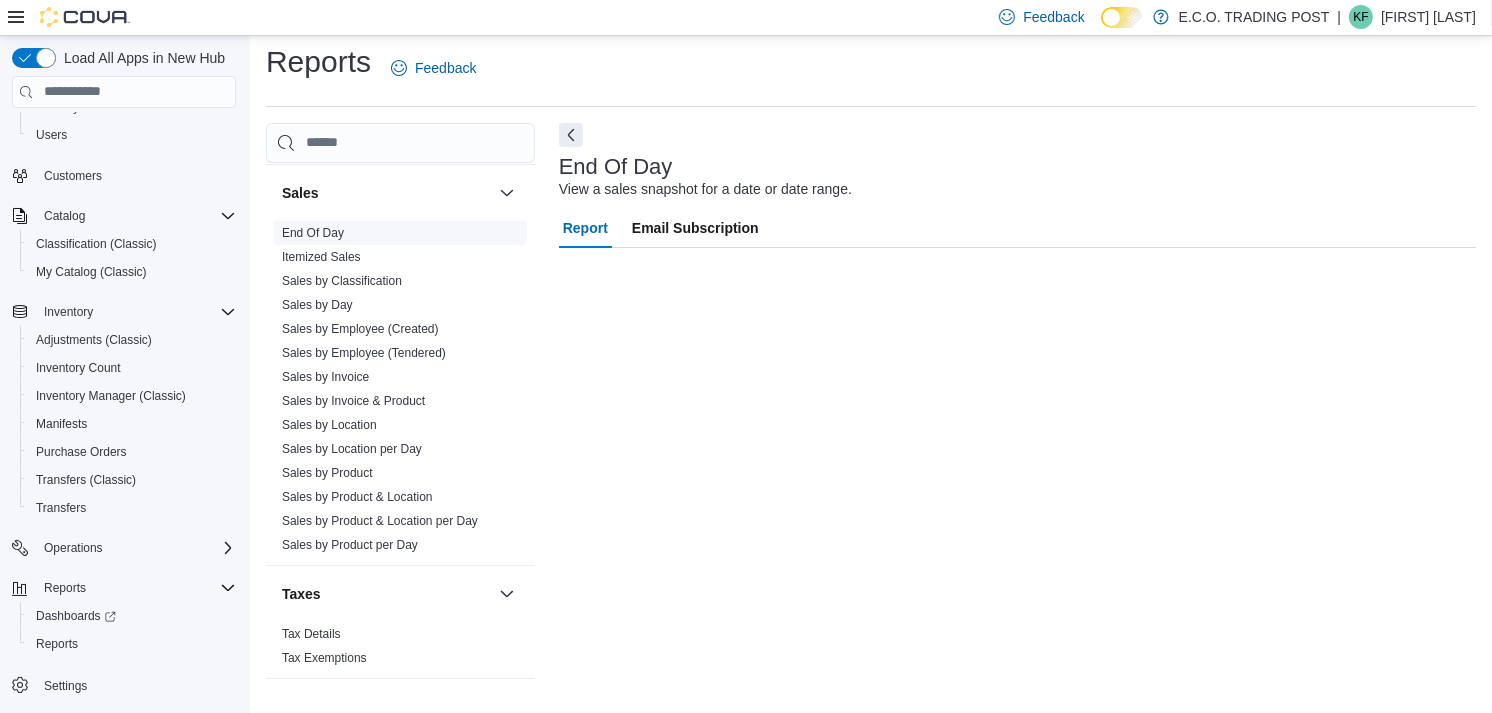 scroll, scrollTop: 10, scrollLeft: 0, axis: vertical 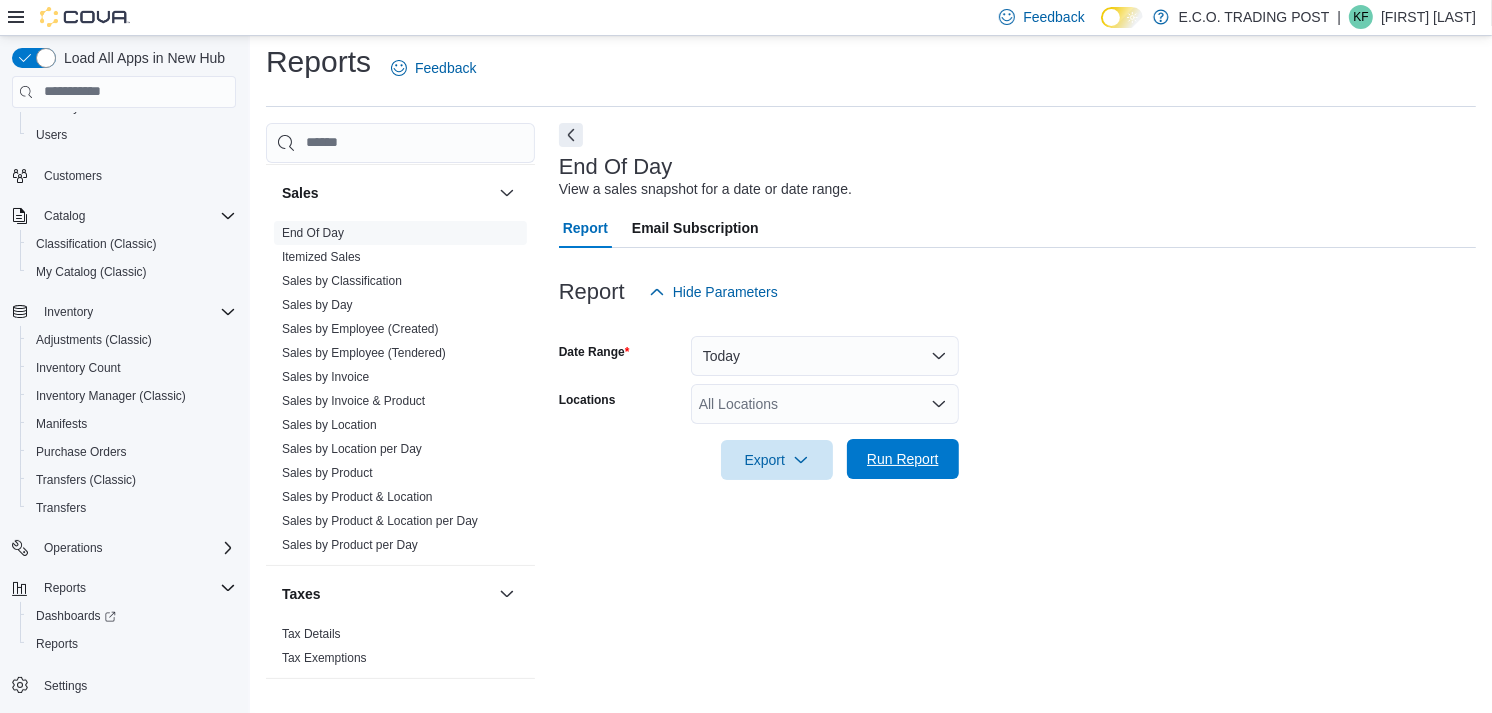 click on "Run Report" at bounding box center (903, 459) 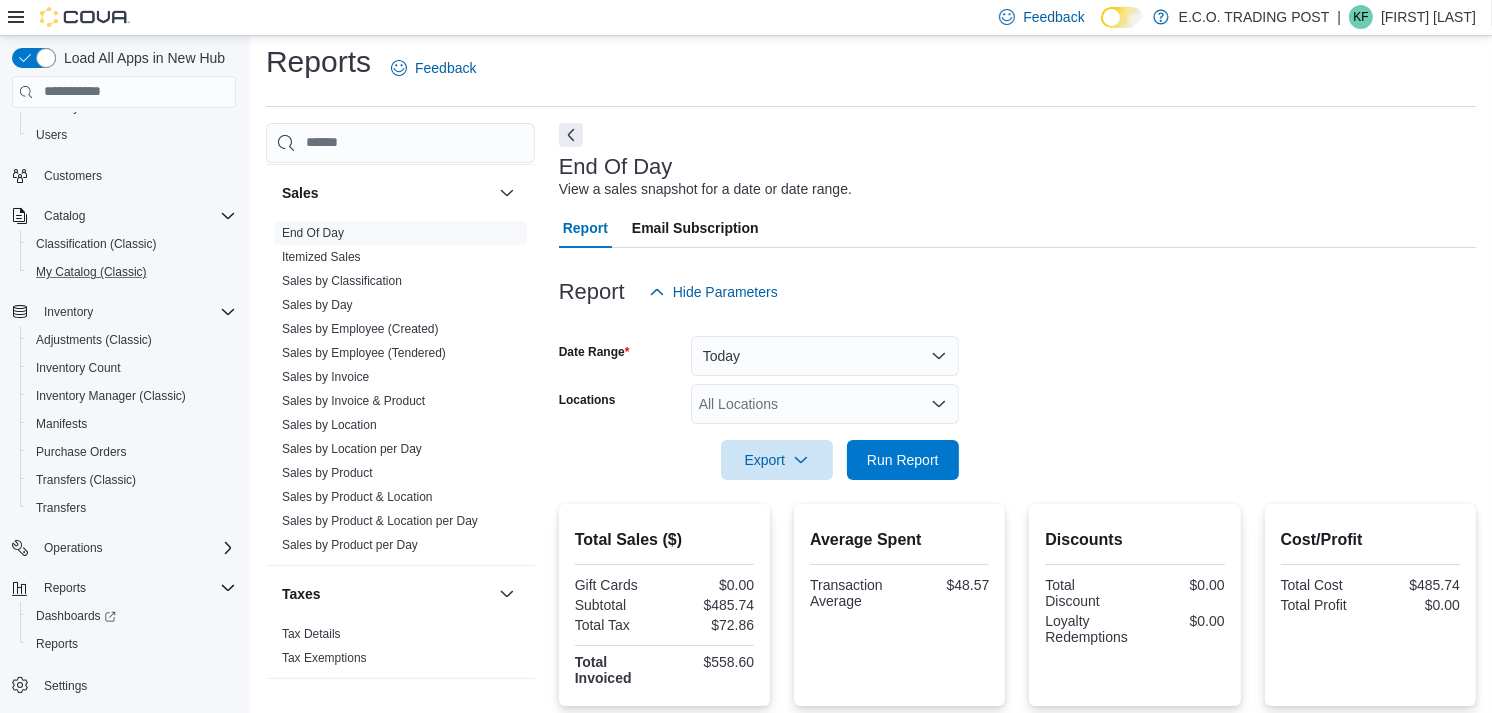click on "My Catalog (Classic)" at bounding box center (132, 272) 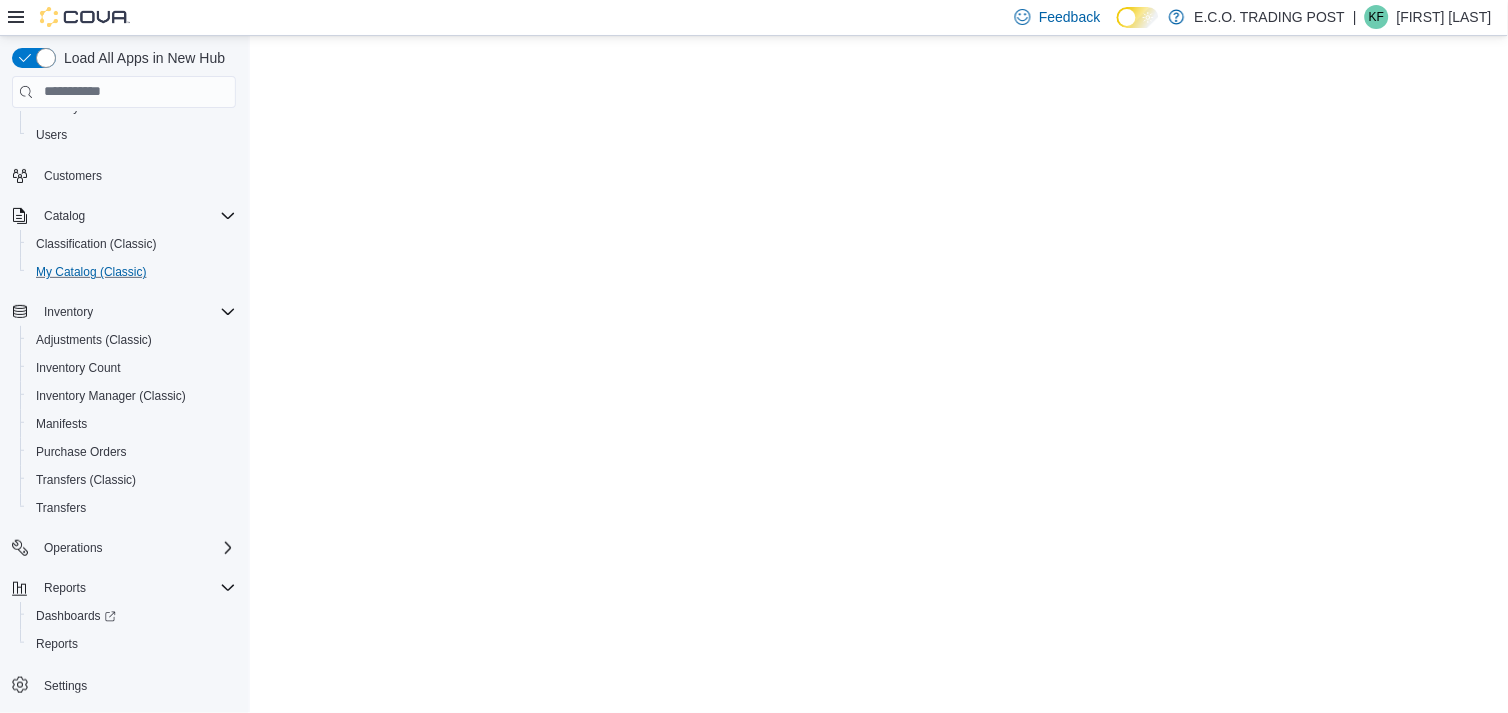 scroll, scrollTop: 0, scrollLeft: 0, axis: both 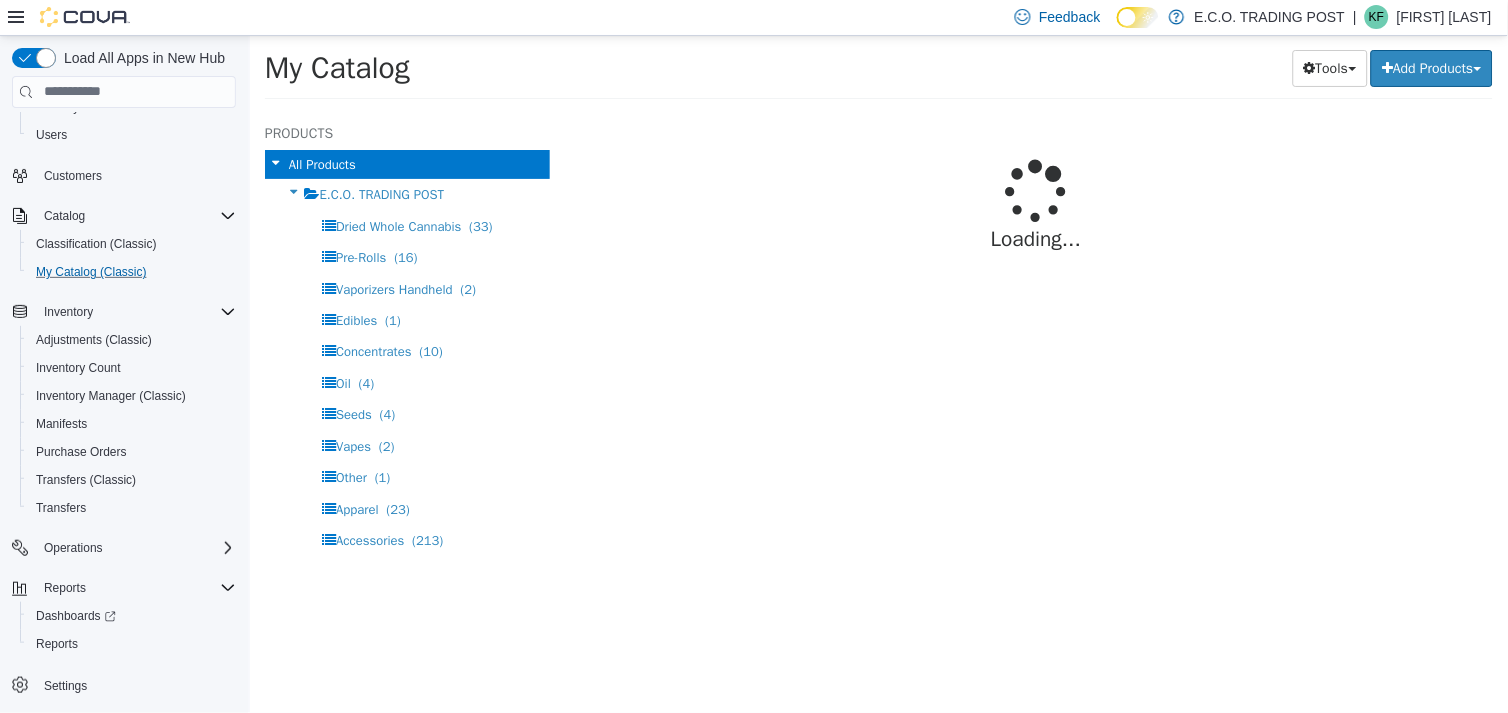 select on "**********" 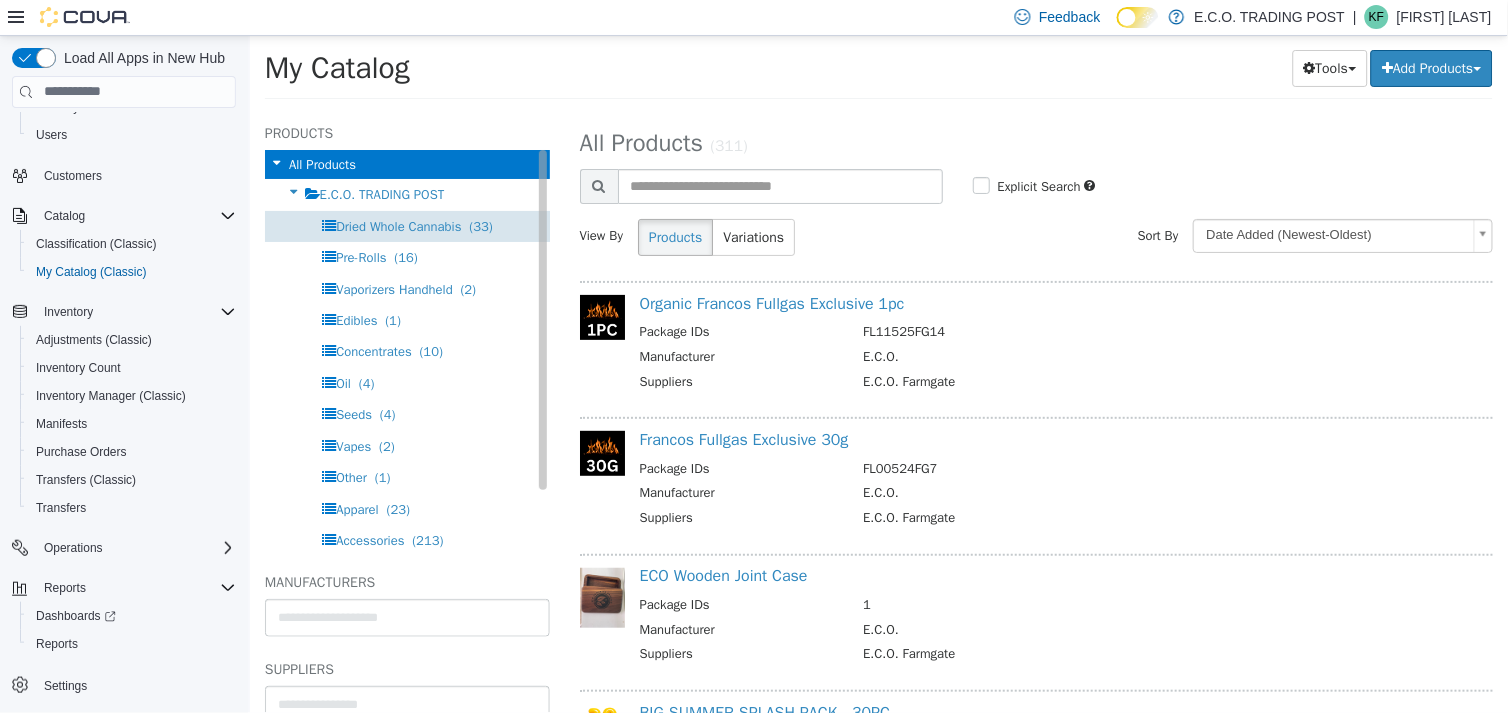 click on "Dried Whole Cannabis" at bounding box center [397, 225] 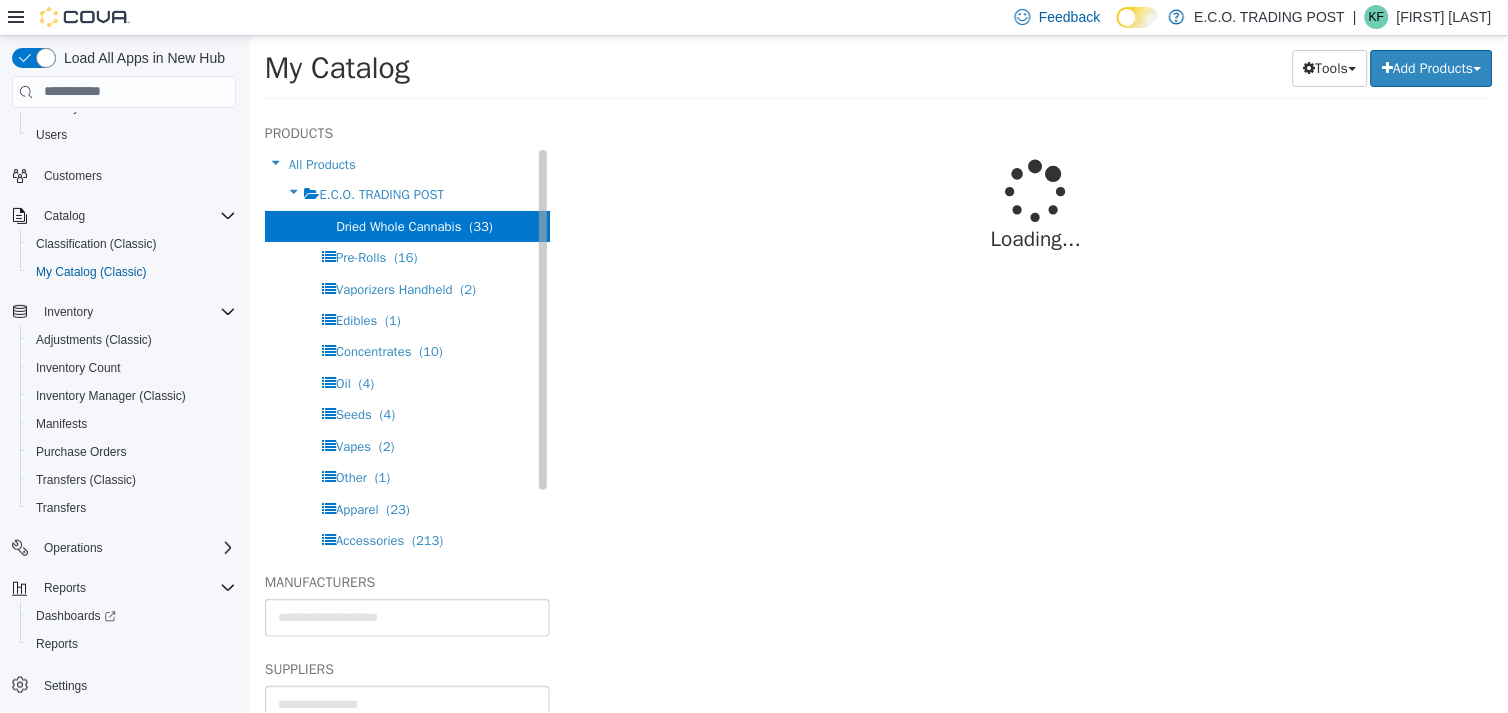 select on "**********" 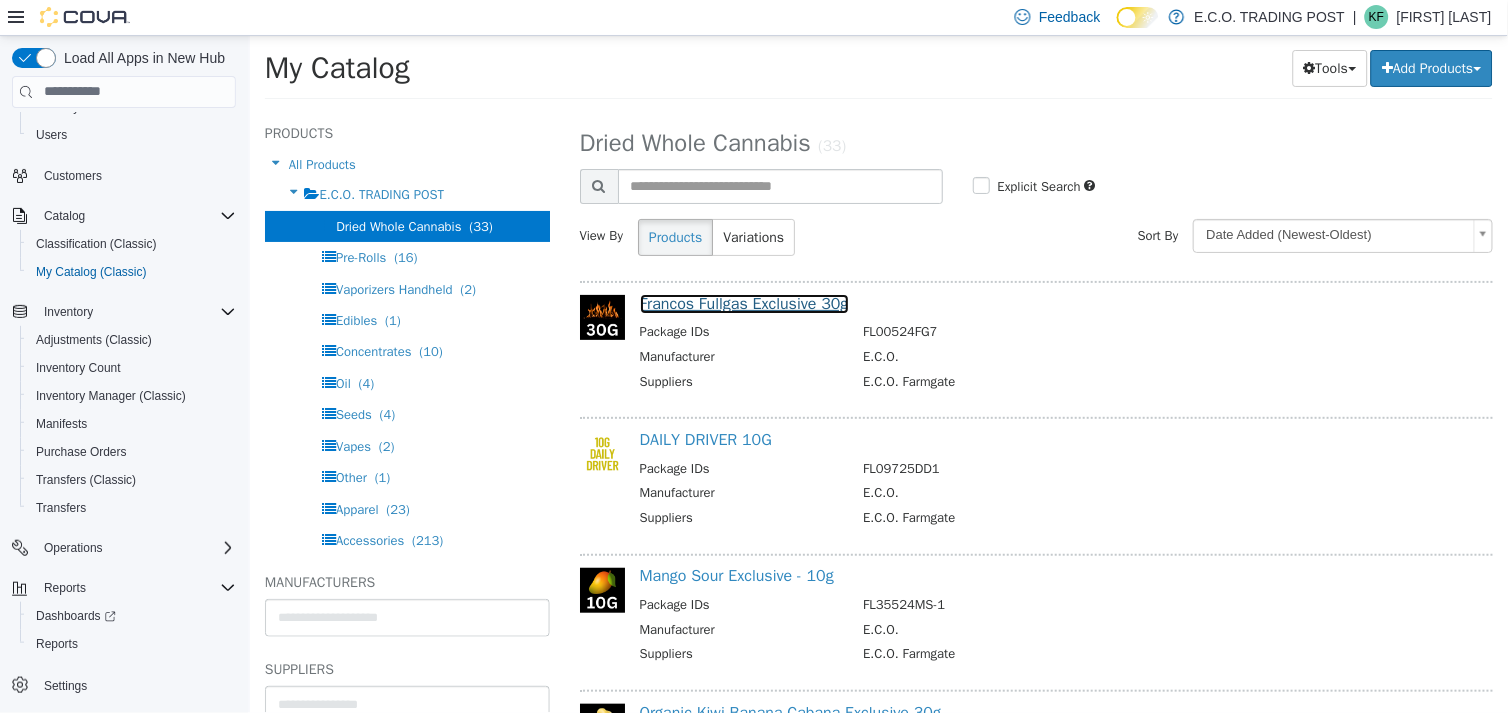 click on "Francos Fullgas Exclusive 30g" at bounding box center (743, 303) 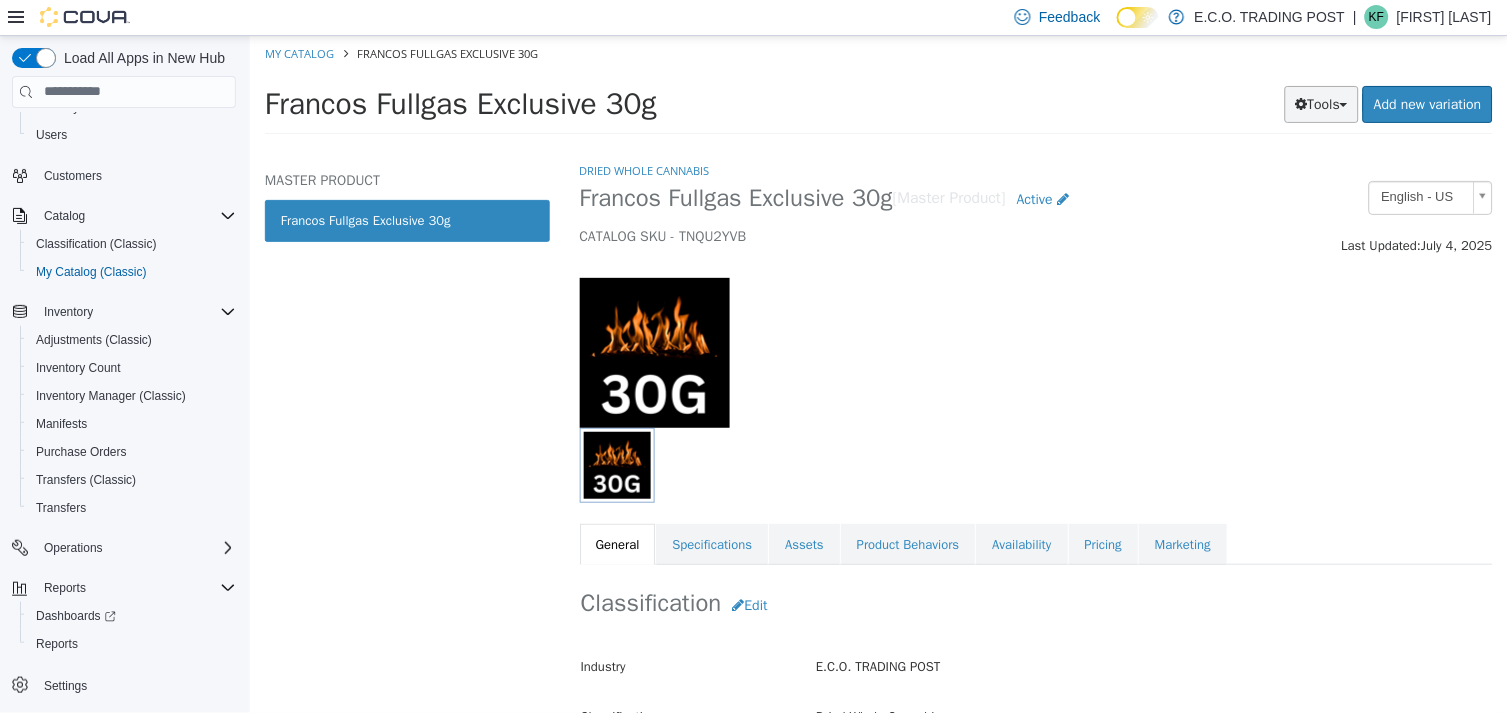click on "Tools" at bounding box center [1321, 103] 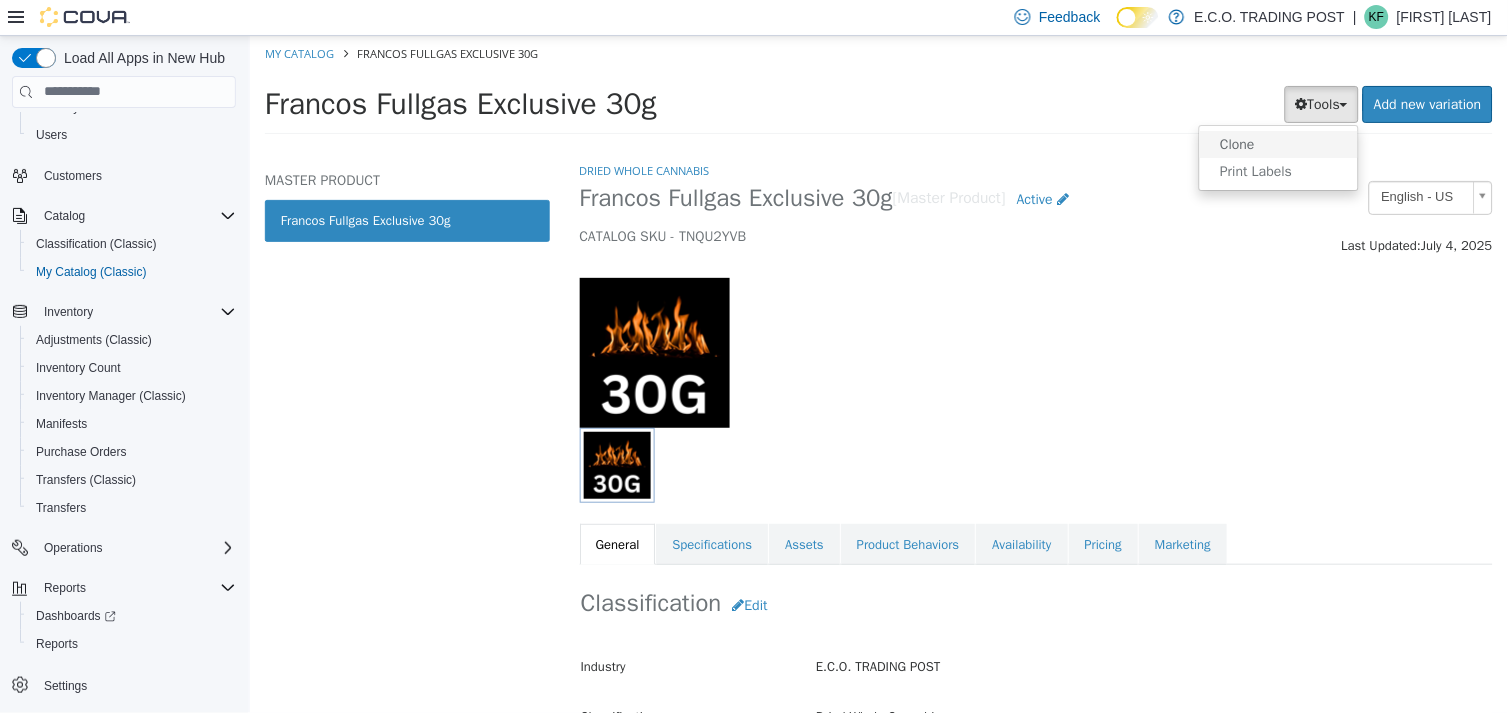click on "Clone" at bounding box center [1278, 143] 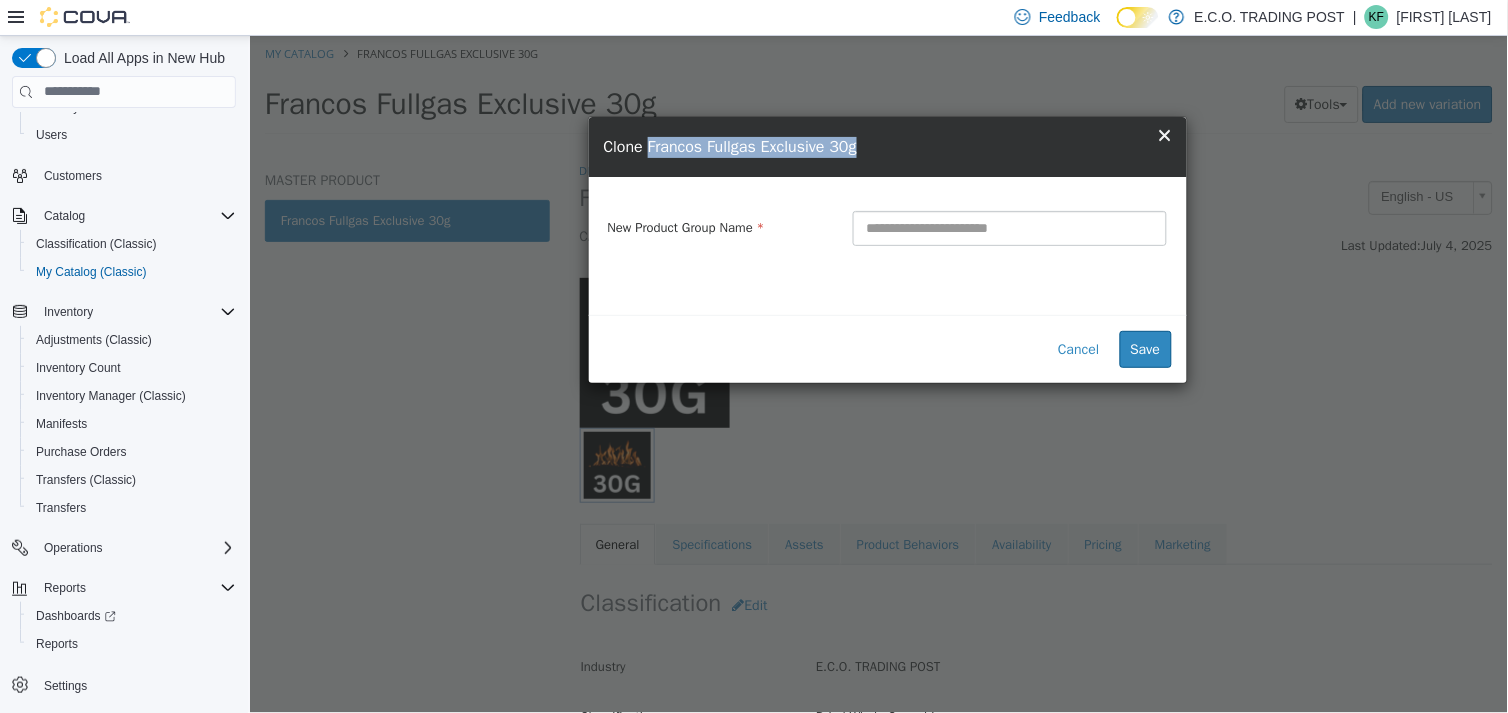 drag, startPoint x: 856, startPoint y: 146, endPoint x: 646, endPoint y: 153, distance: 210.11664 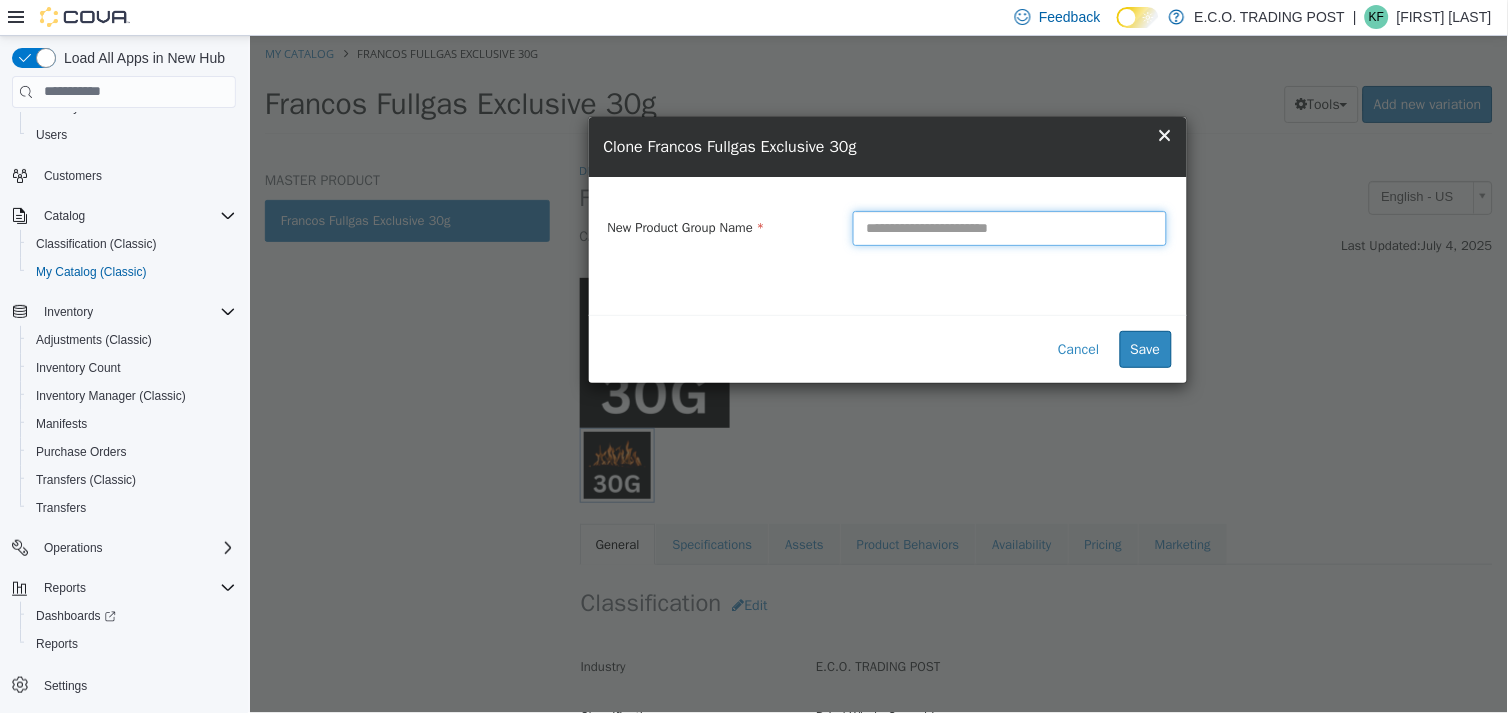 click at bounding box center [1009, 227] 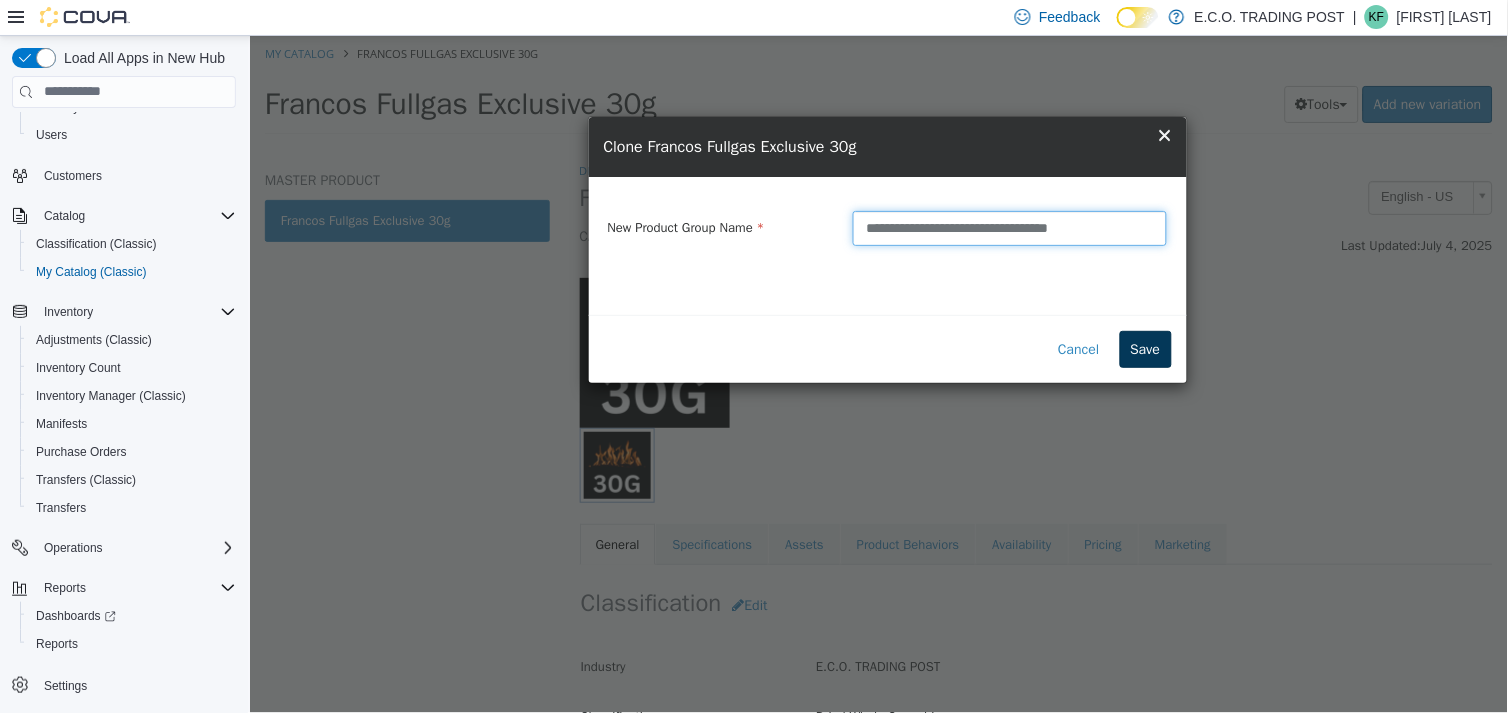 type on "**********" 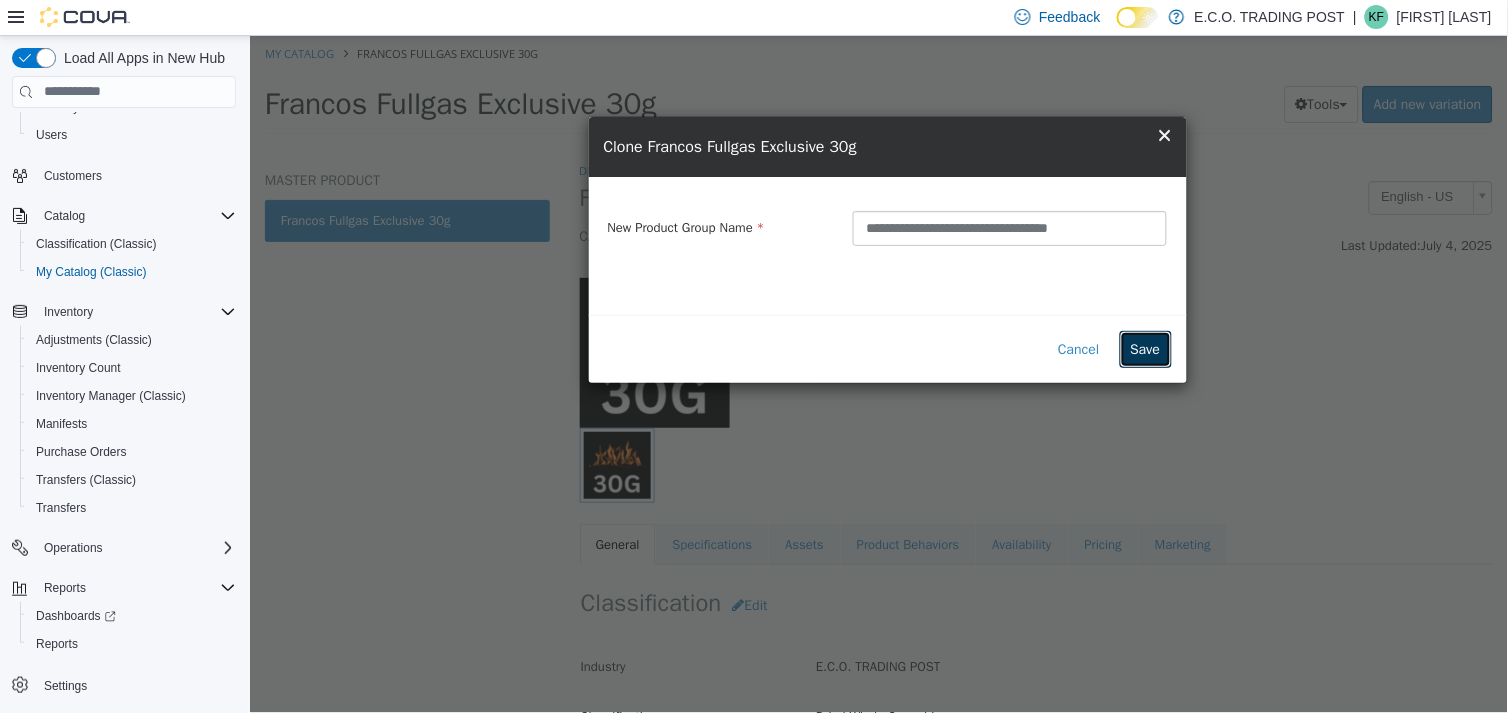 click on "Save" at bounding box center (1145, 348) 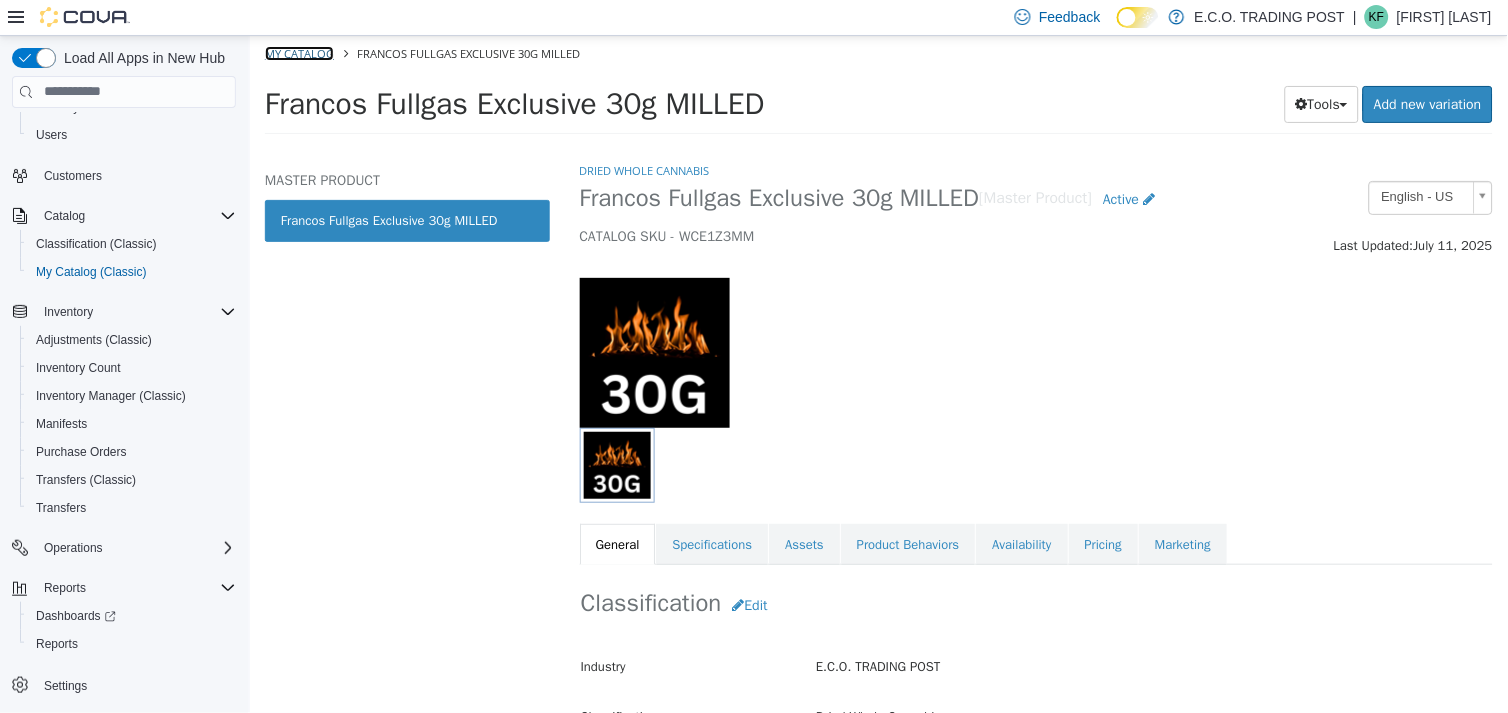 click on "My Catalog" at bounding box center (298, 52) 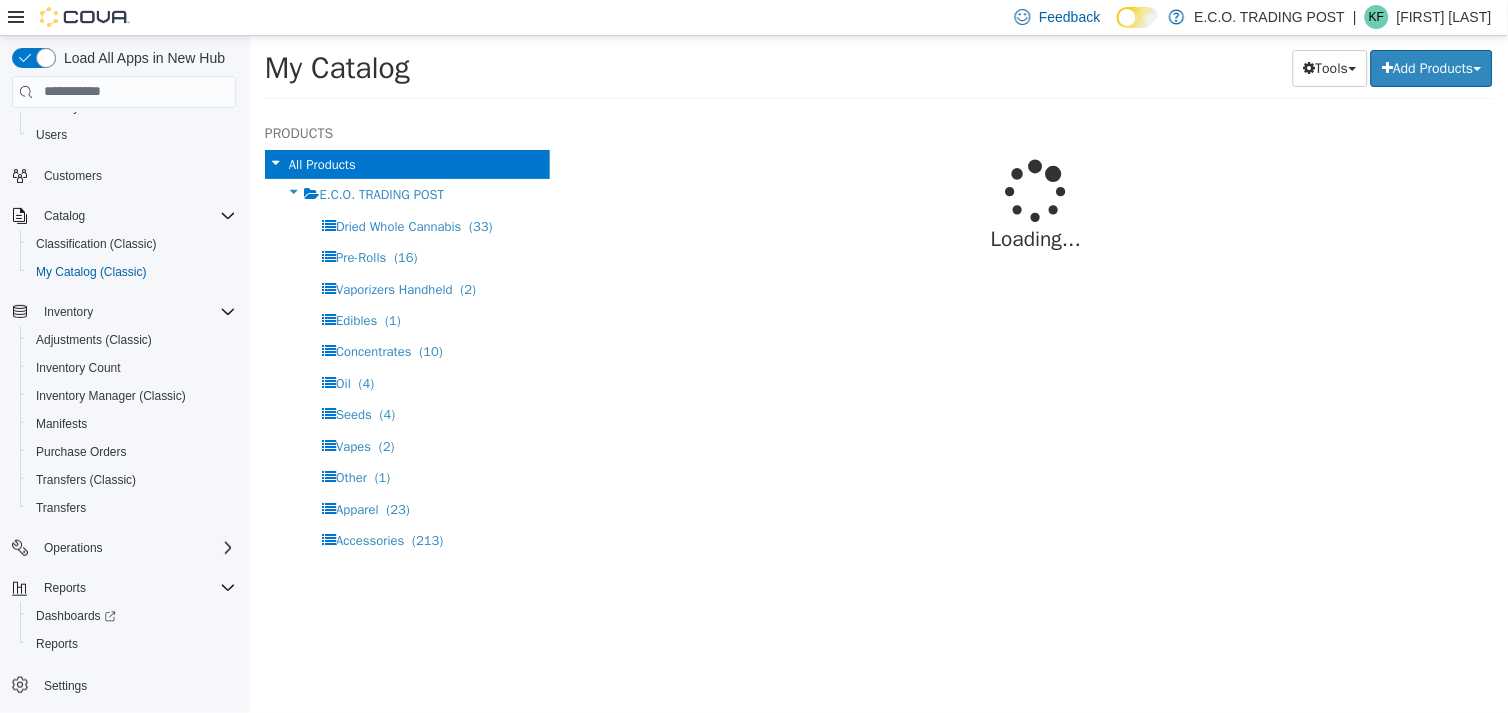 select on "**********" 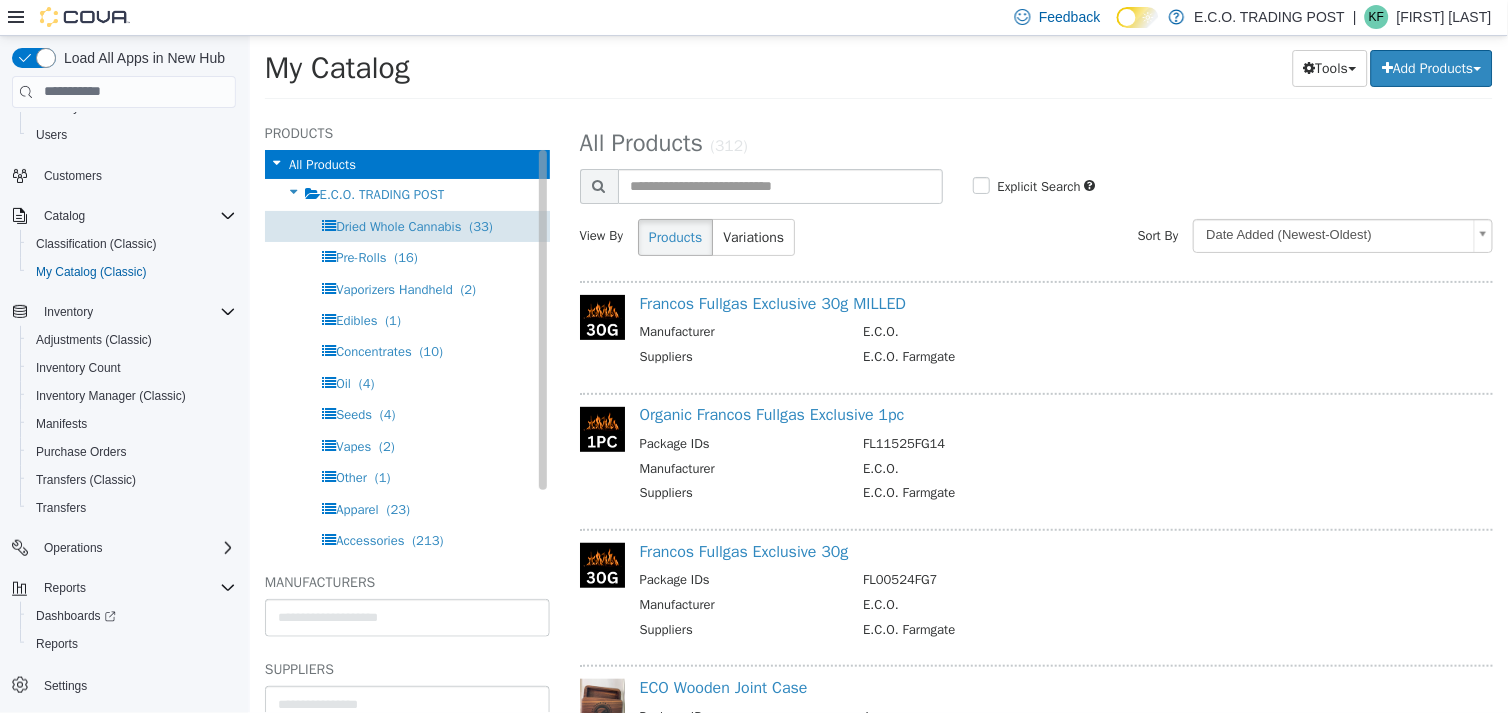 click on "Dried Whole Cannabis" at bounding box center [397, 225] 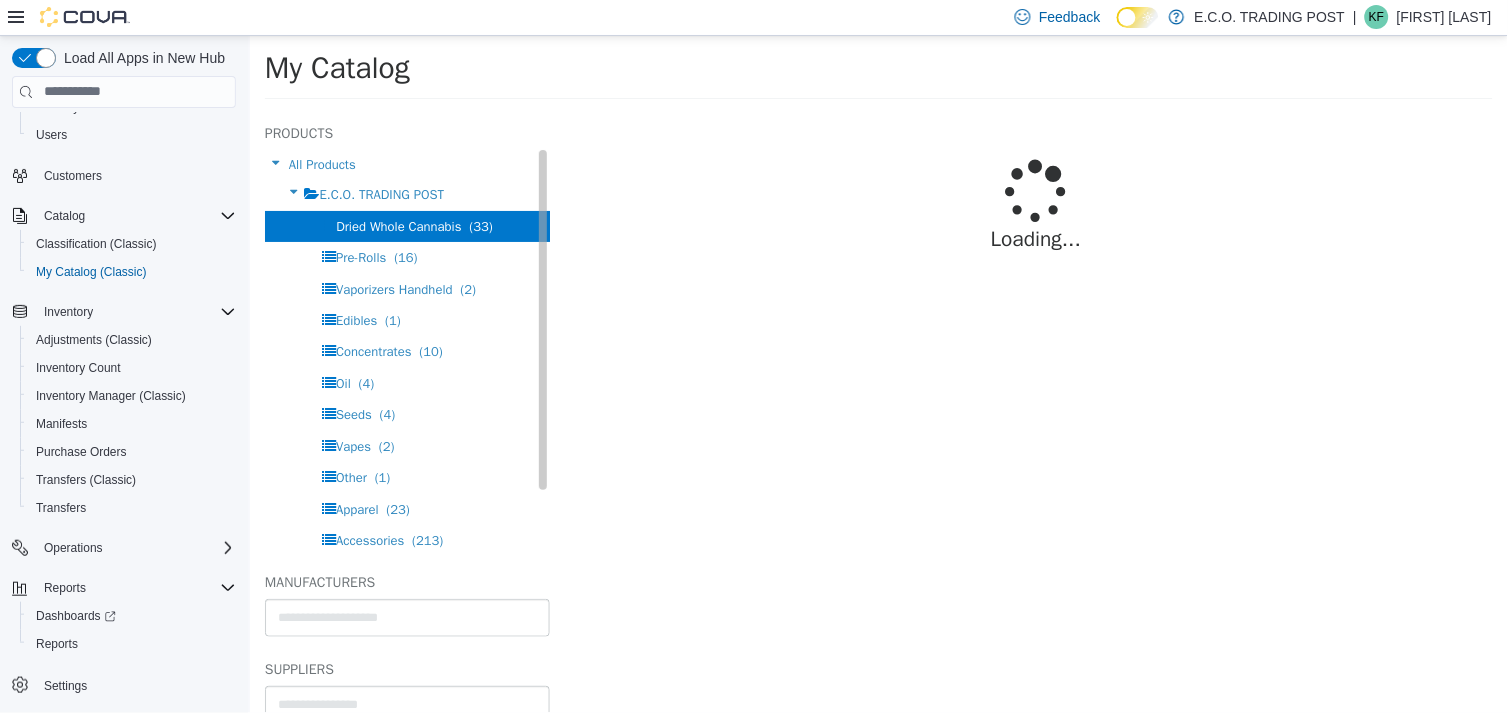 select on "**********" 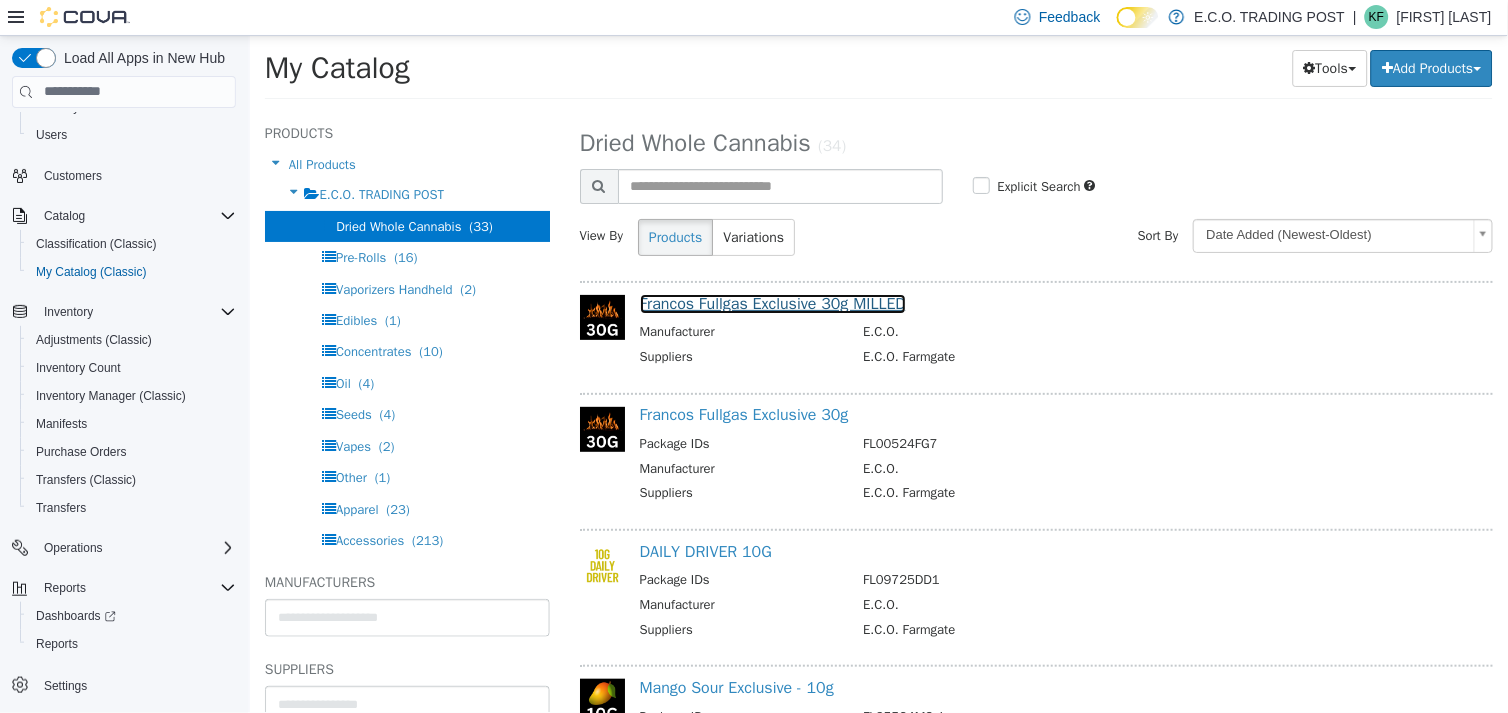 click on "Francos Fullgas Exclusive 30g MILLED" at bounding box center [772, 303] 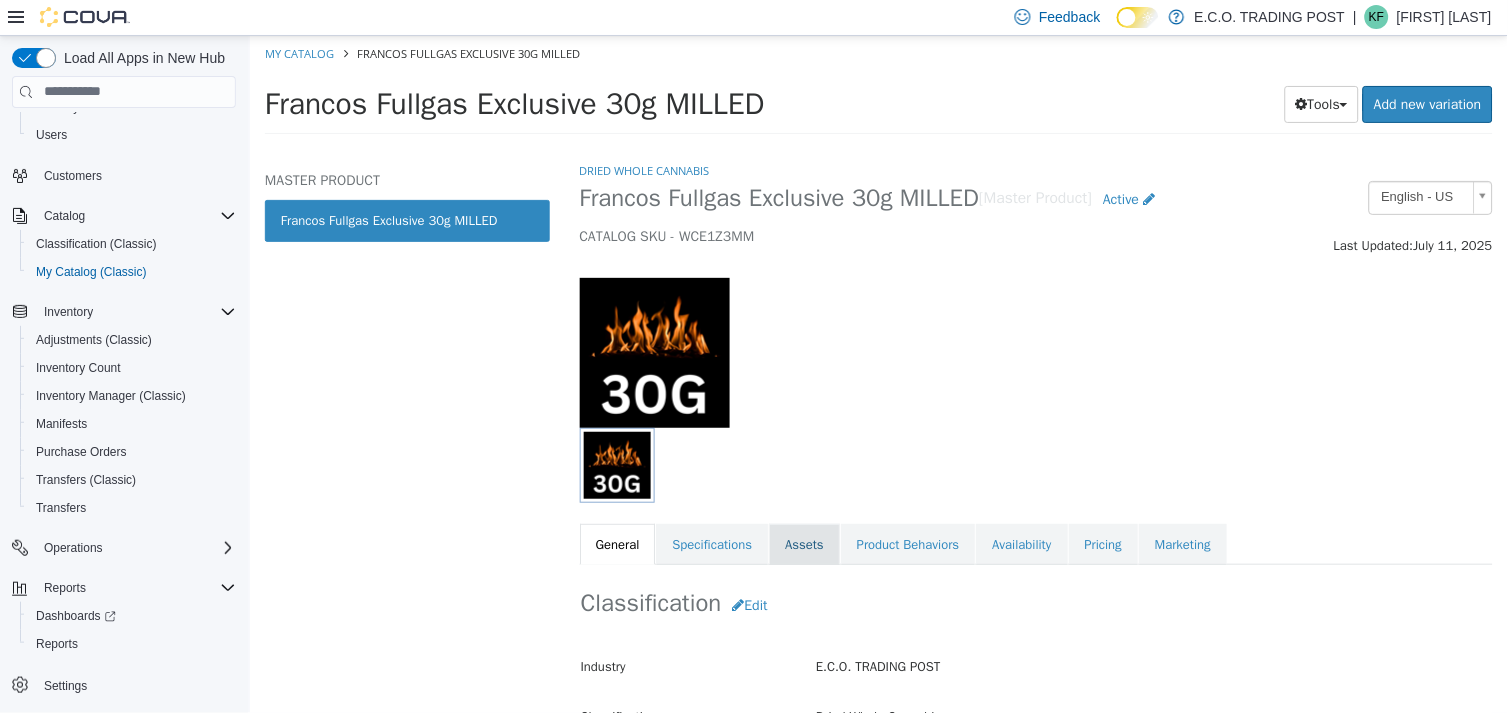 click on "Assets" at bounding box center (803, 544) 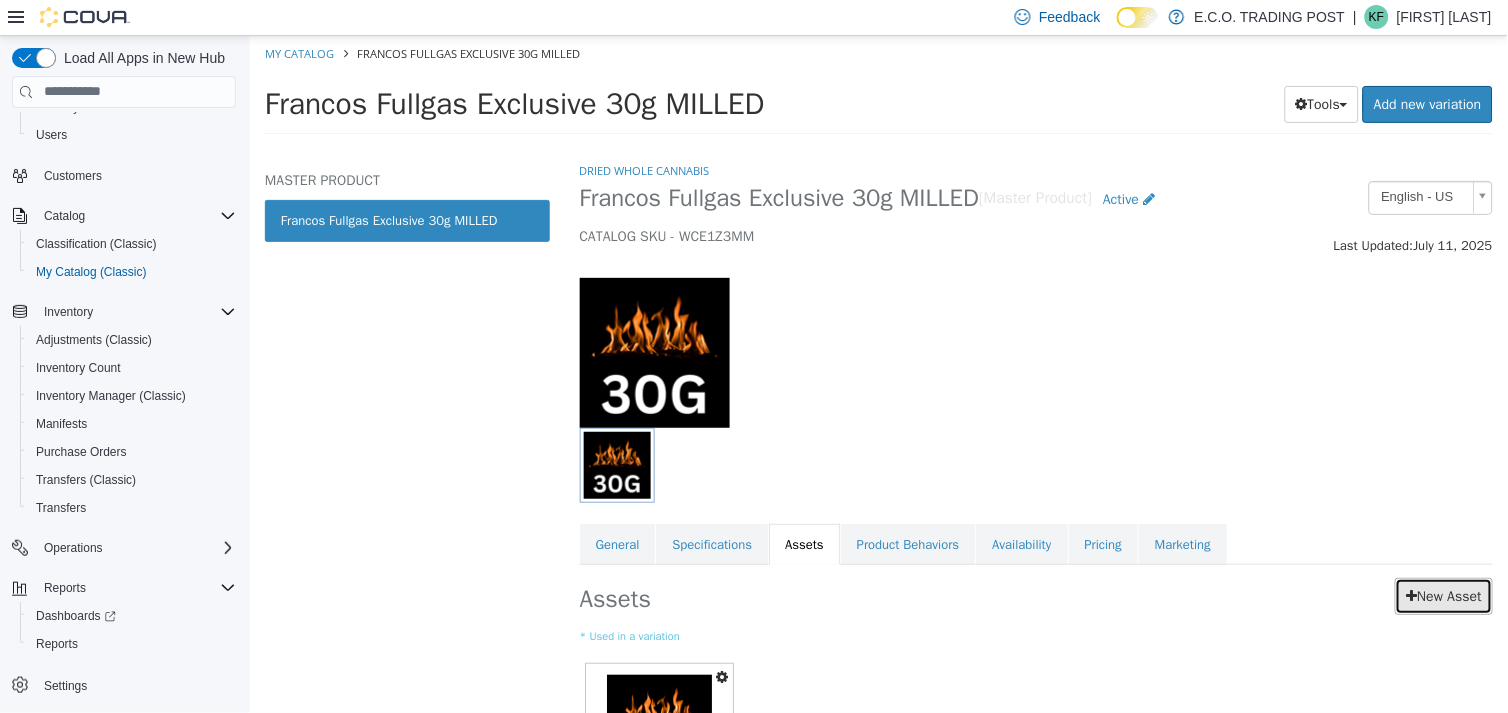 click on "New Asset" at bounding box center (1443, 595) 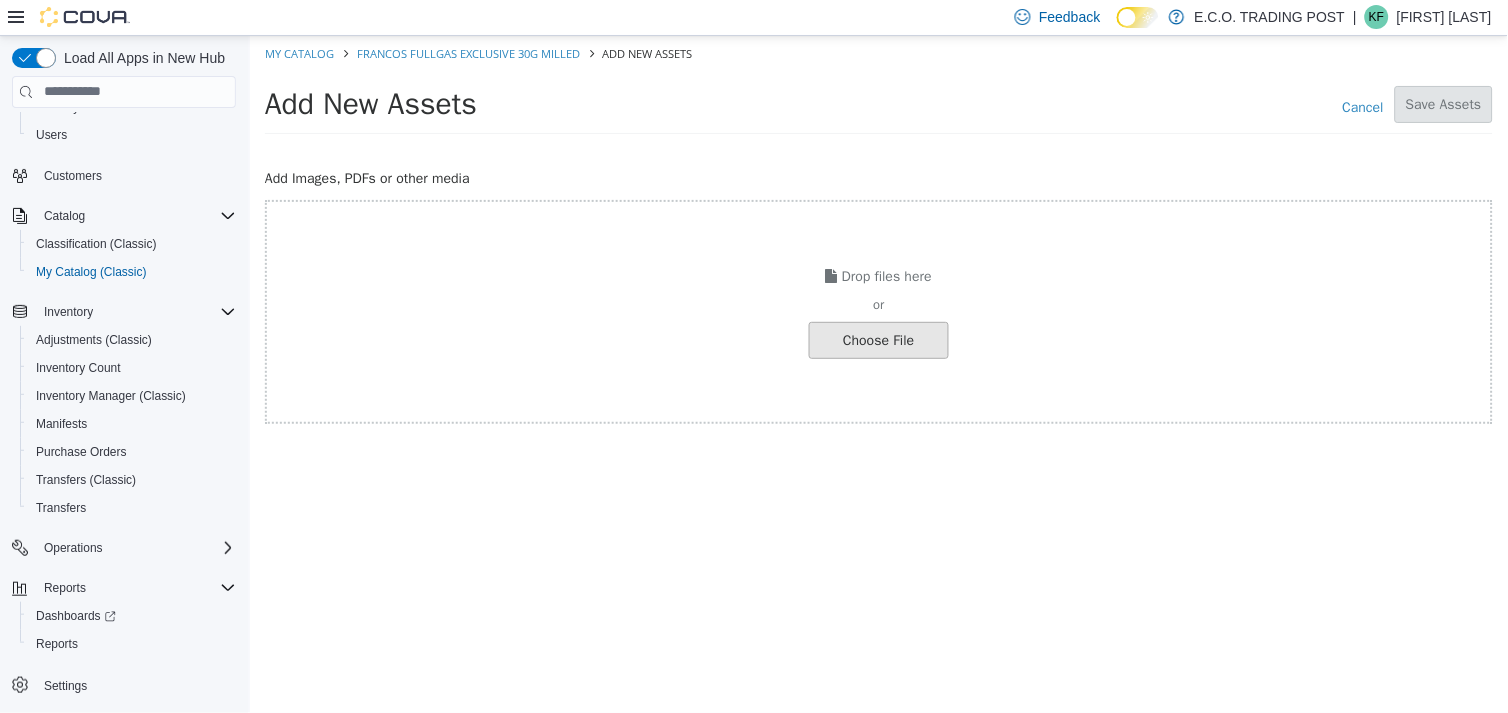 click at bounding box center [-169, 339] 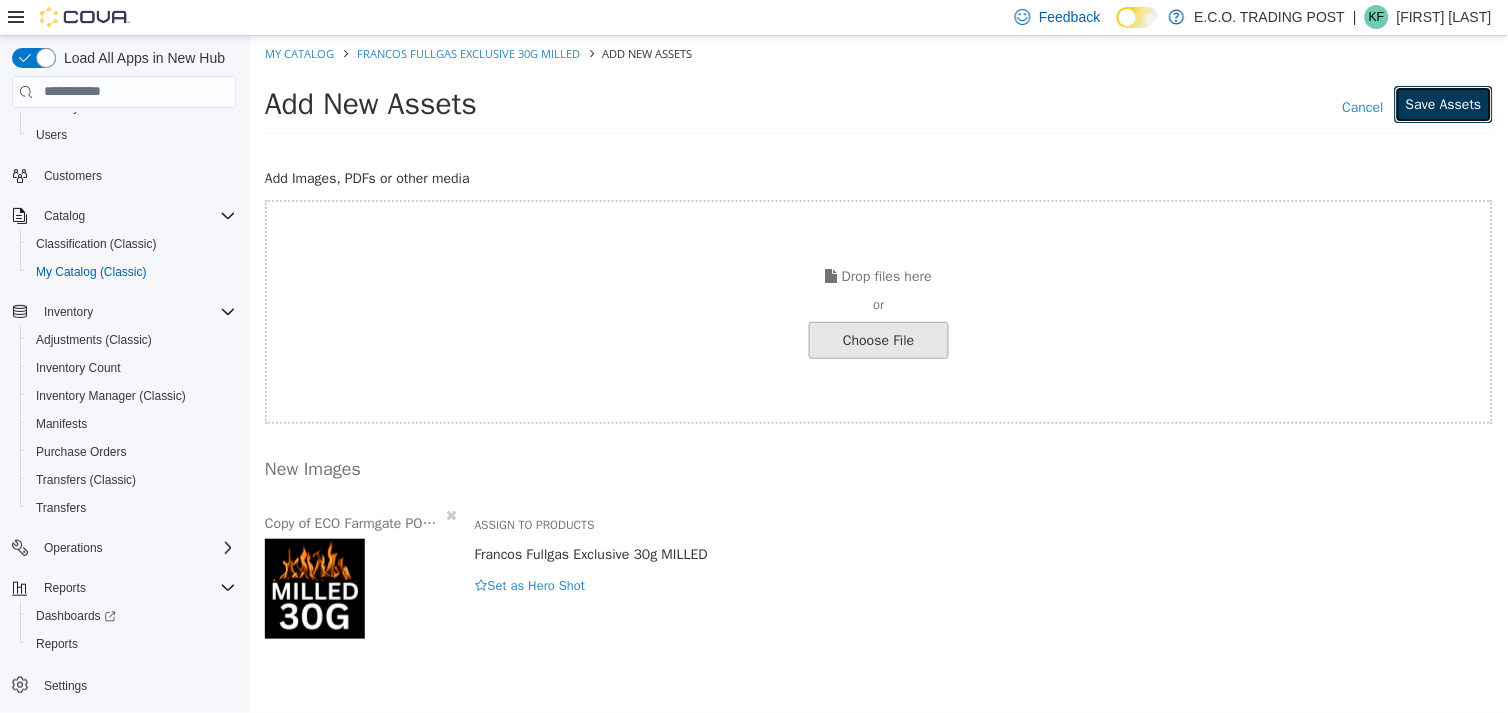 click on "Save Assets" at bounding box center (1443, 103) 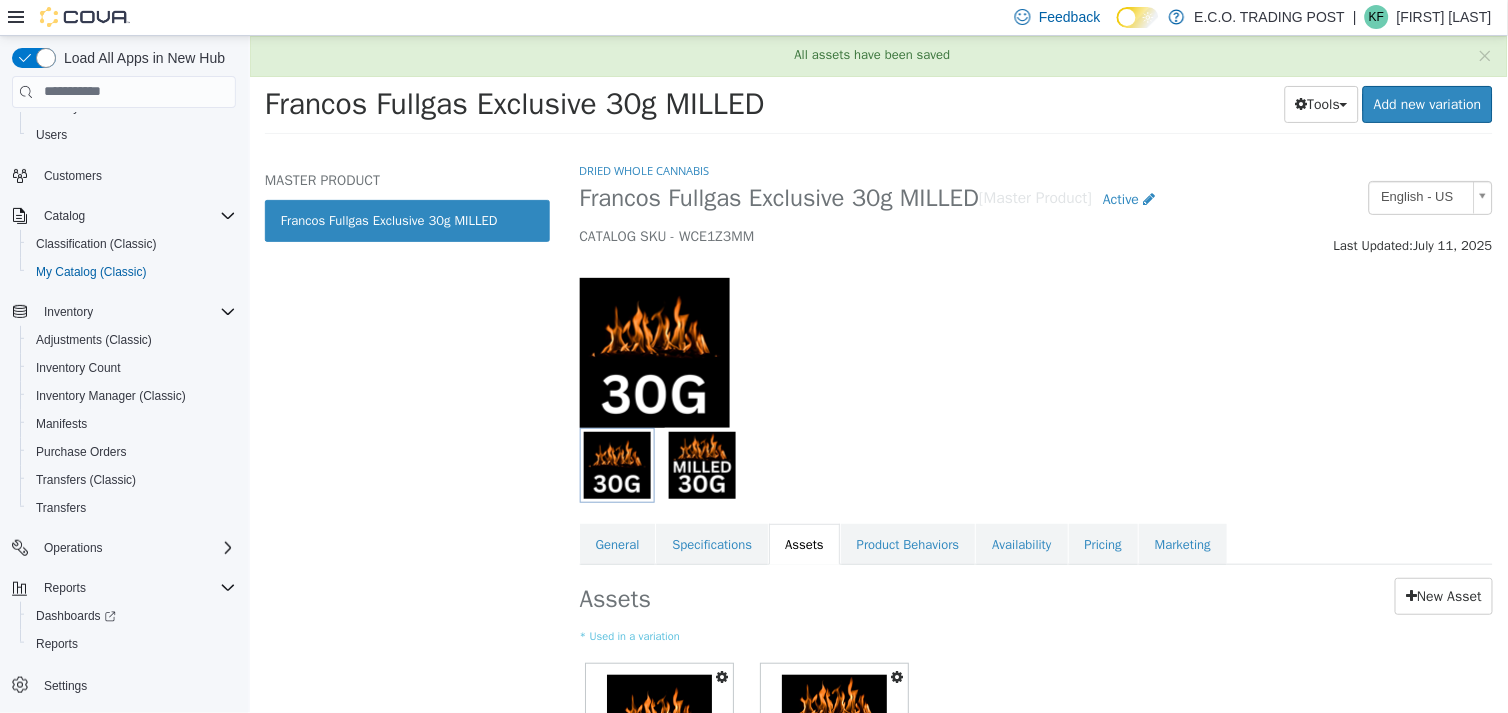 scroll, scrollTop: 186, scrollLeft: 0, axis: vertical 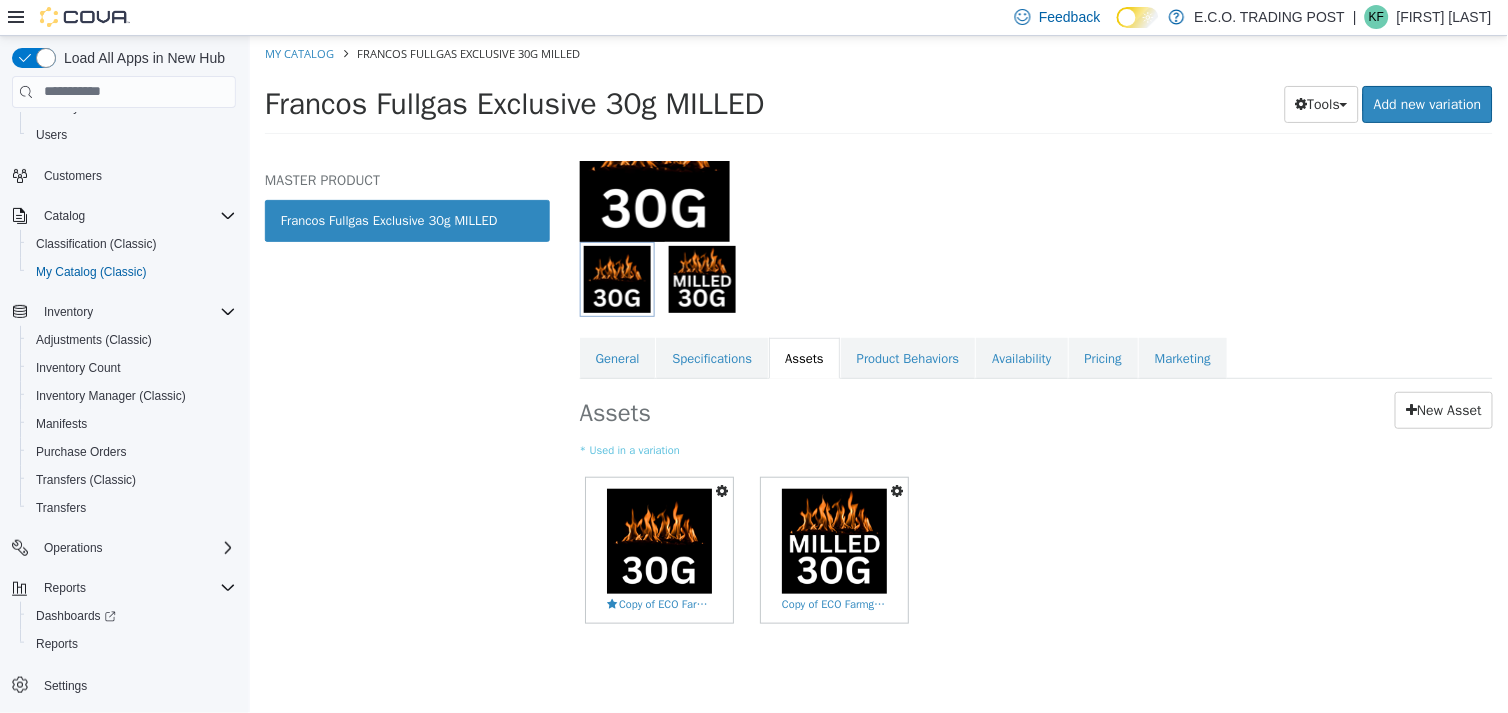 click at bounding box center [721, 490] 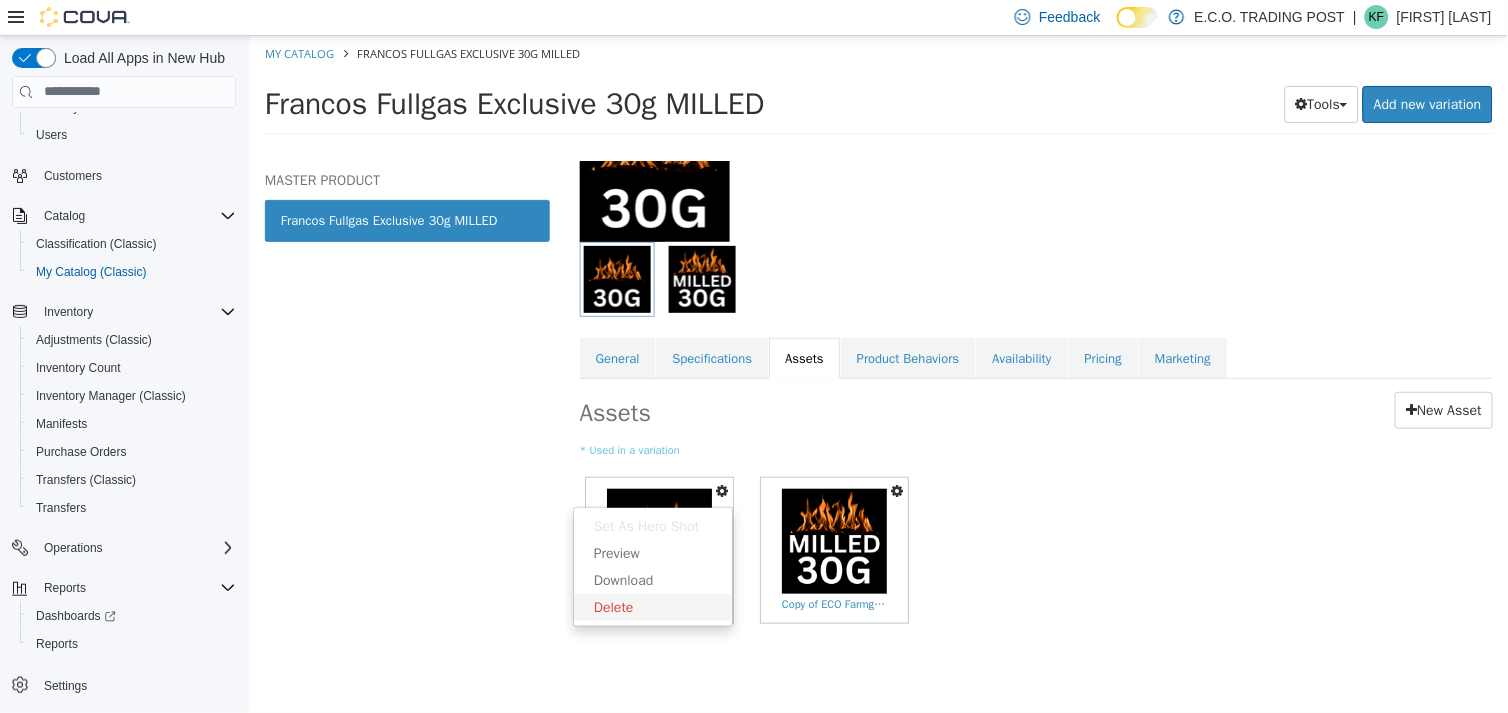click on "Delete" at bounding box center (652, 606) 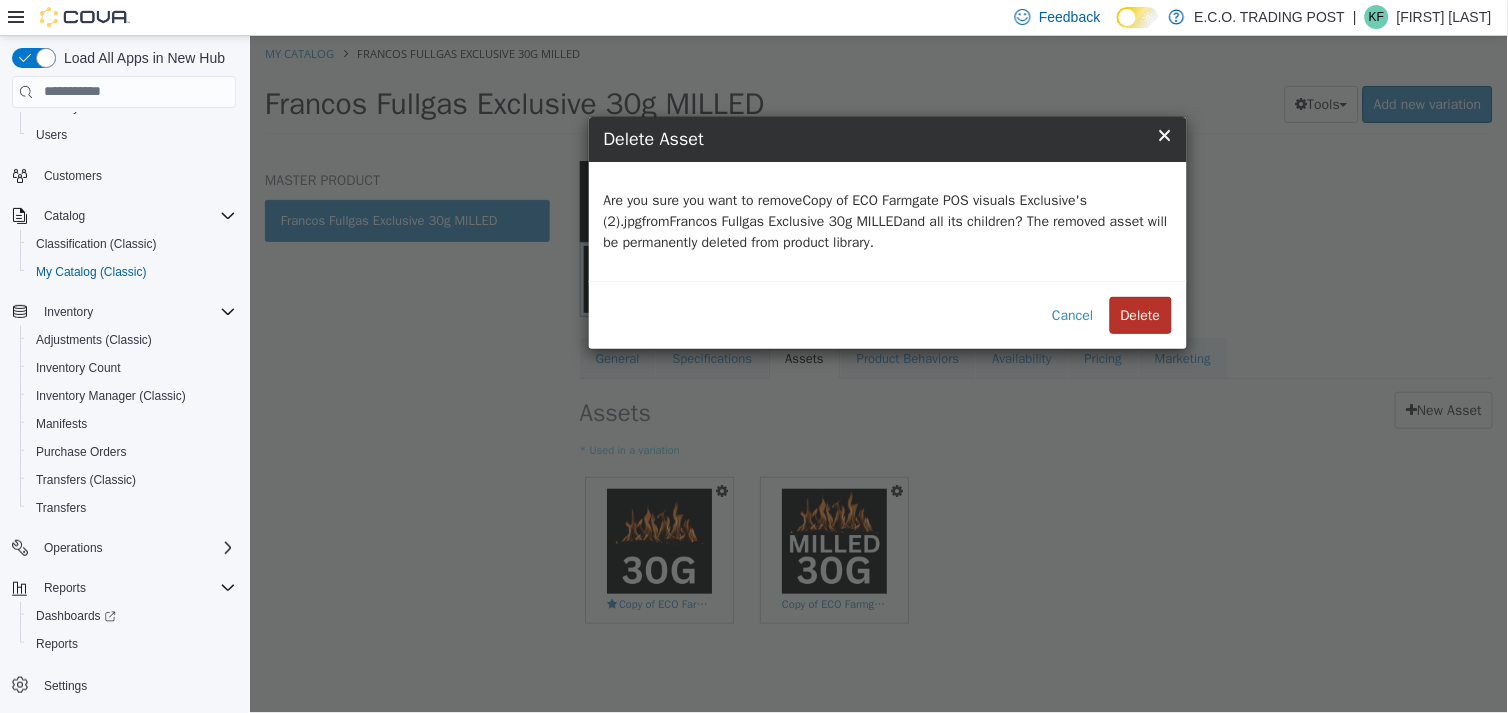 click on "Delete" at bounding box center (1140, 314) 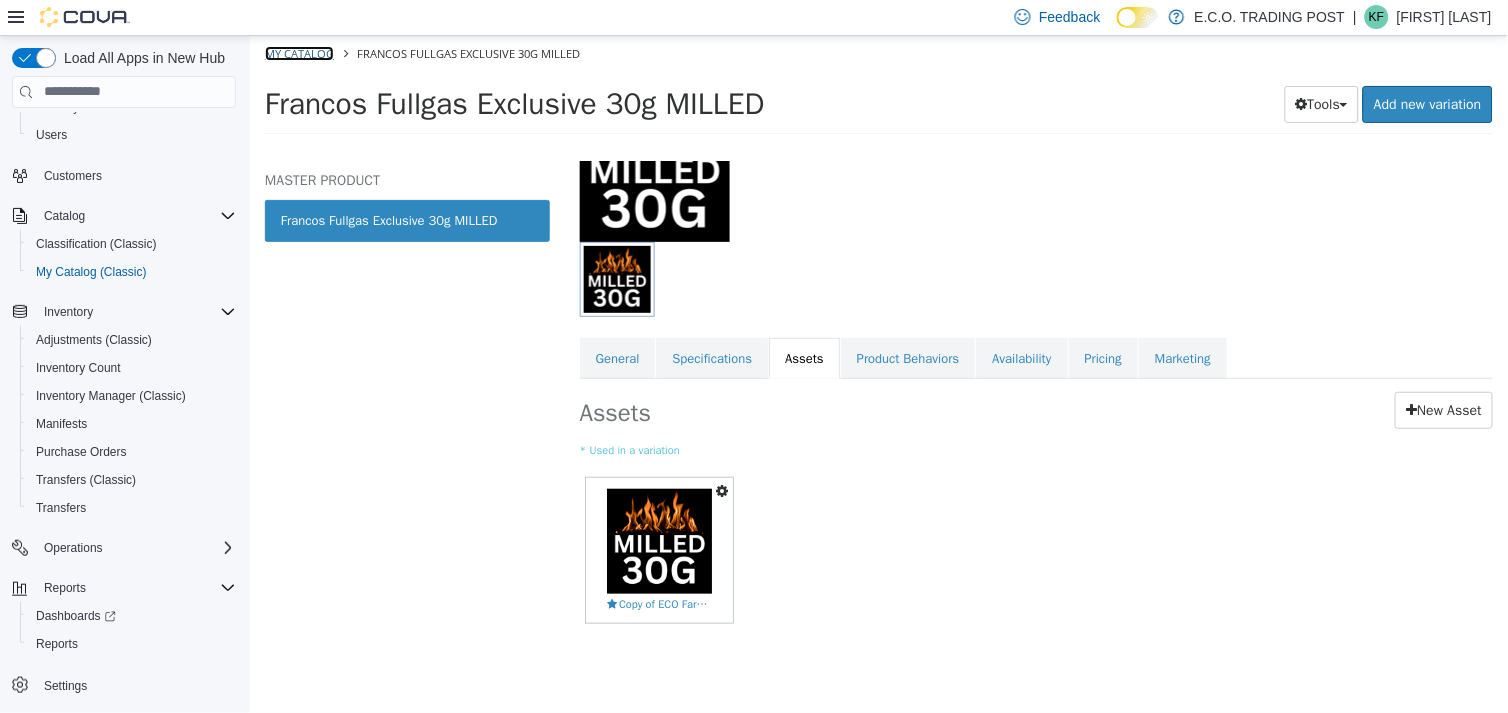 click on "My Catalog" at bounding box center [298, 52] 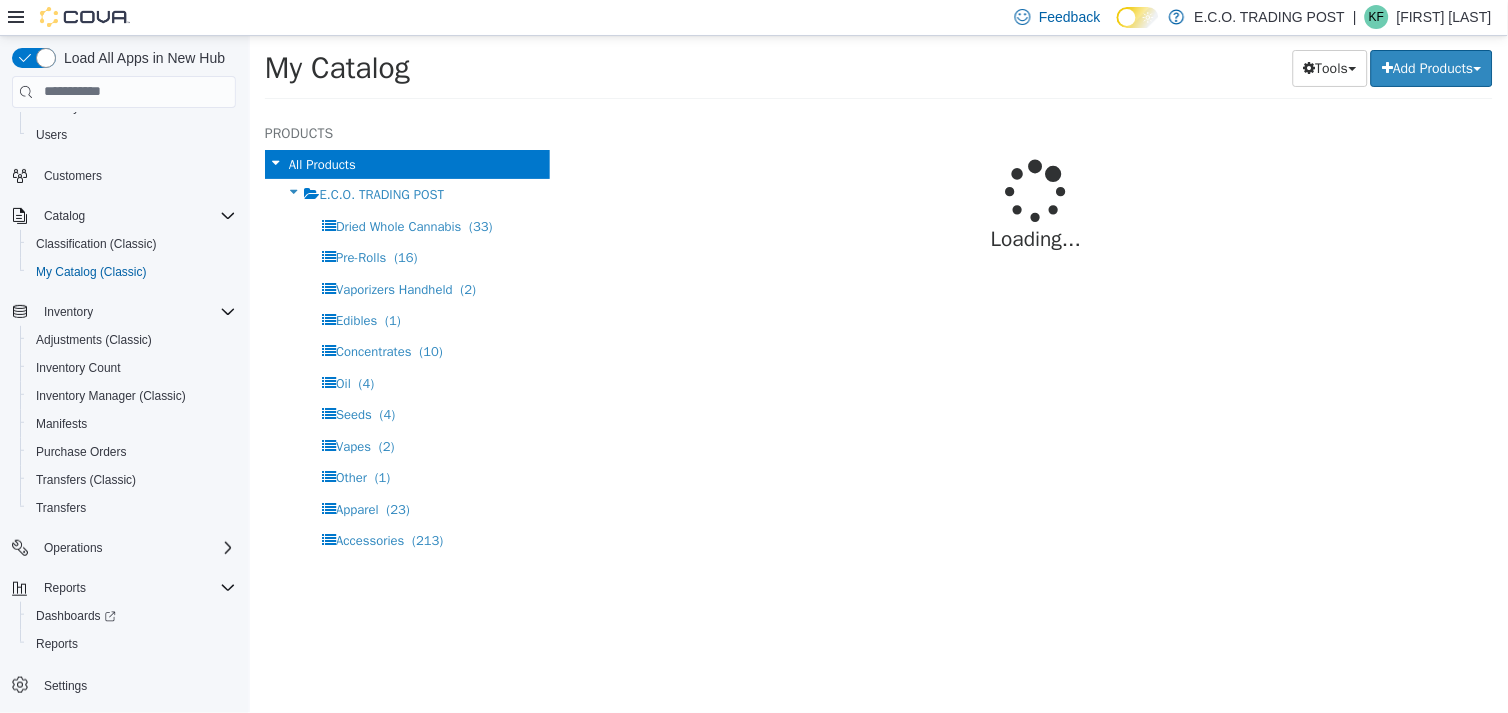 select on "**********" 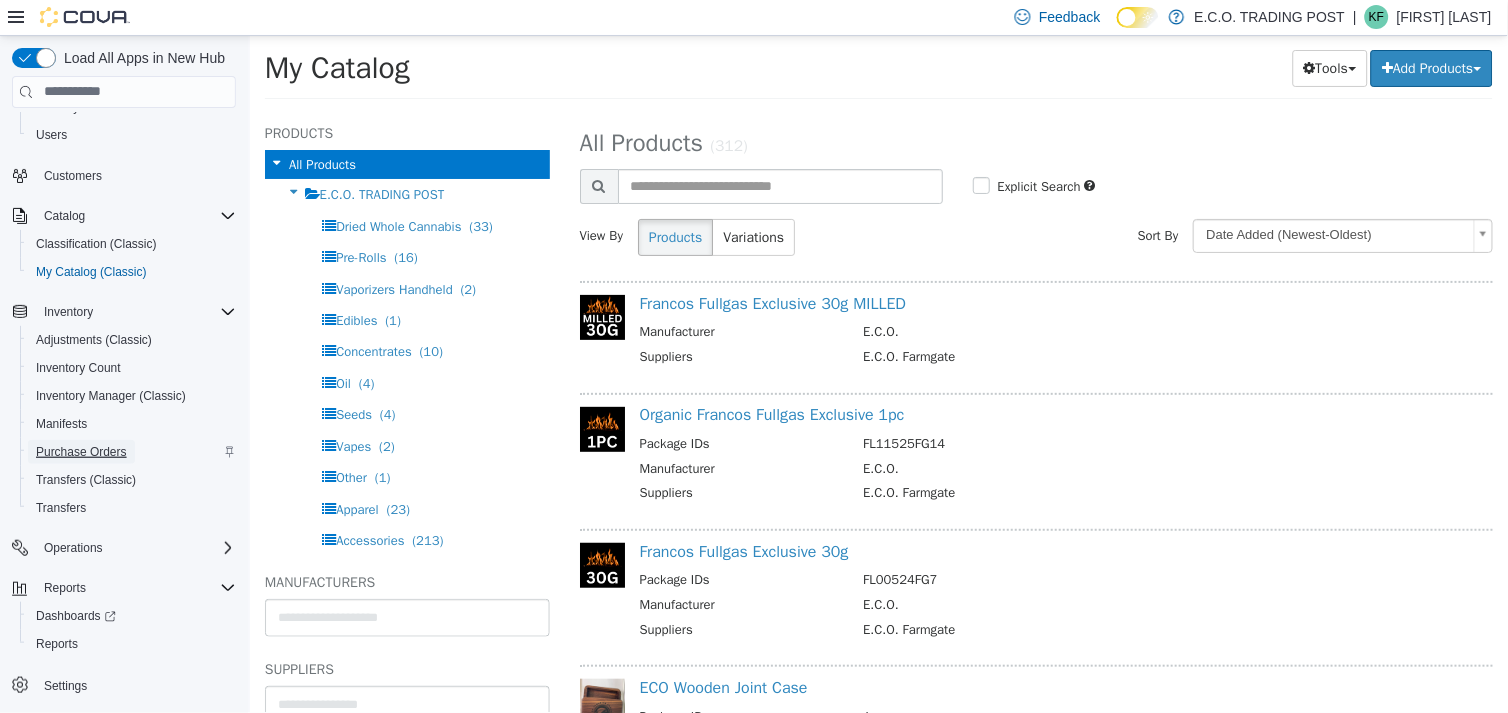 click on "Purchase Orders" at bounding box center [81, 452] 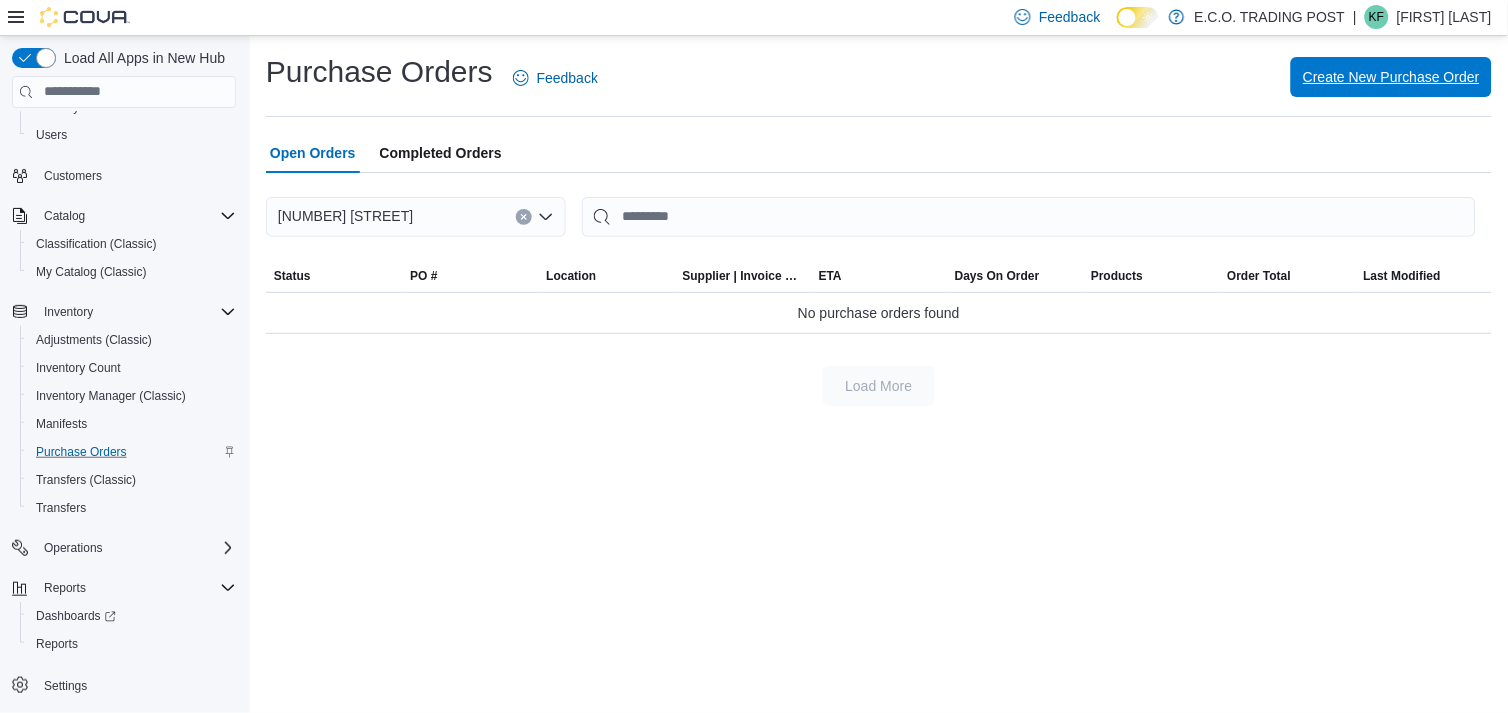 click on "Create New Purchase Order" at bounding box center (1391, 77) 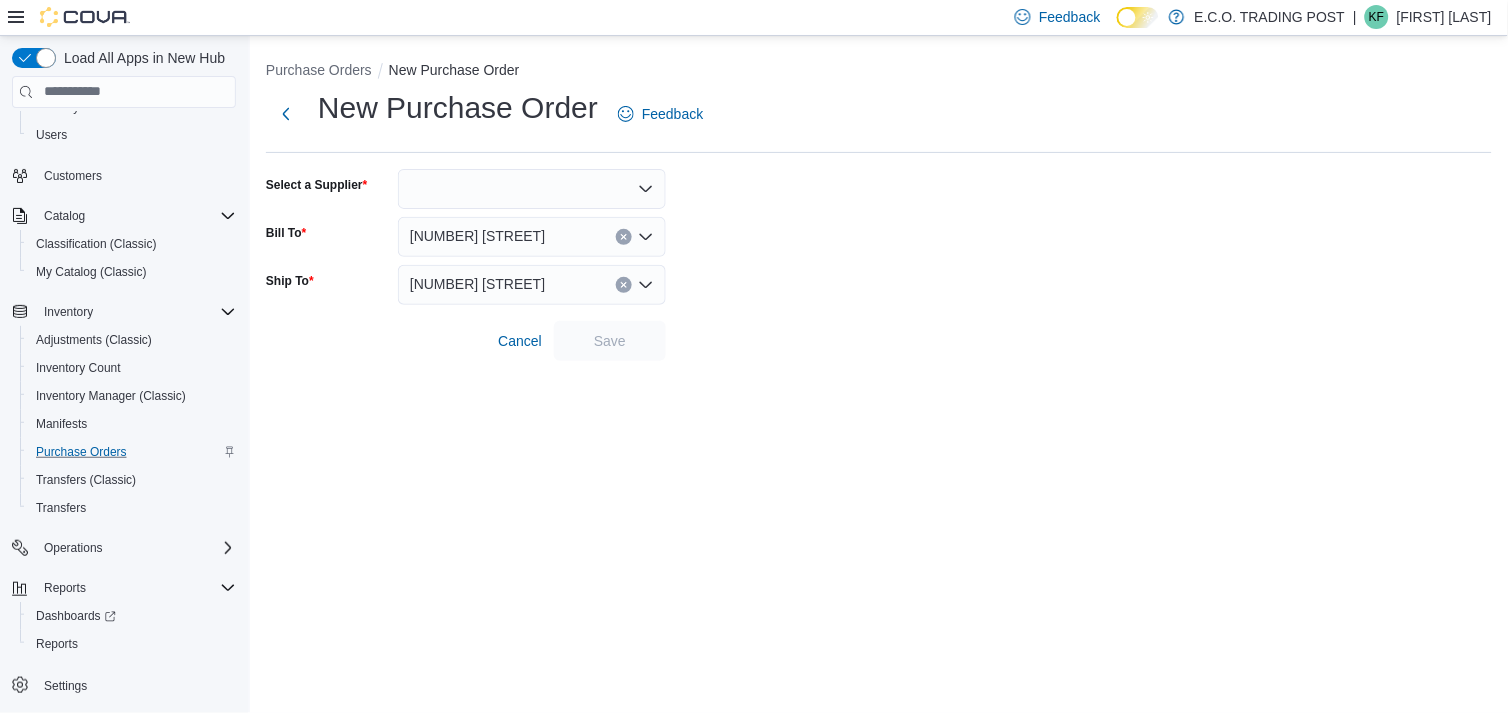 click at bounding box center [532, 189] 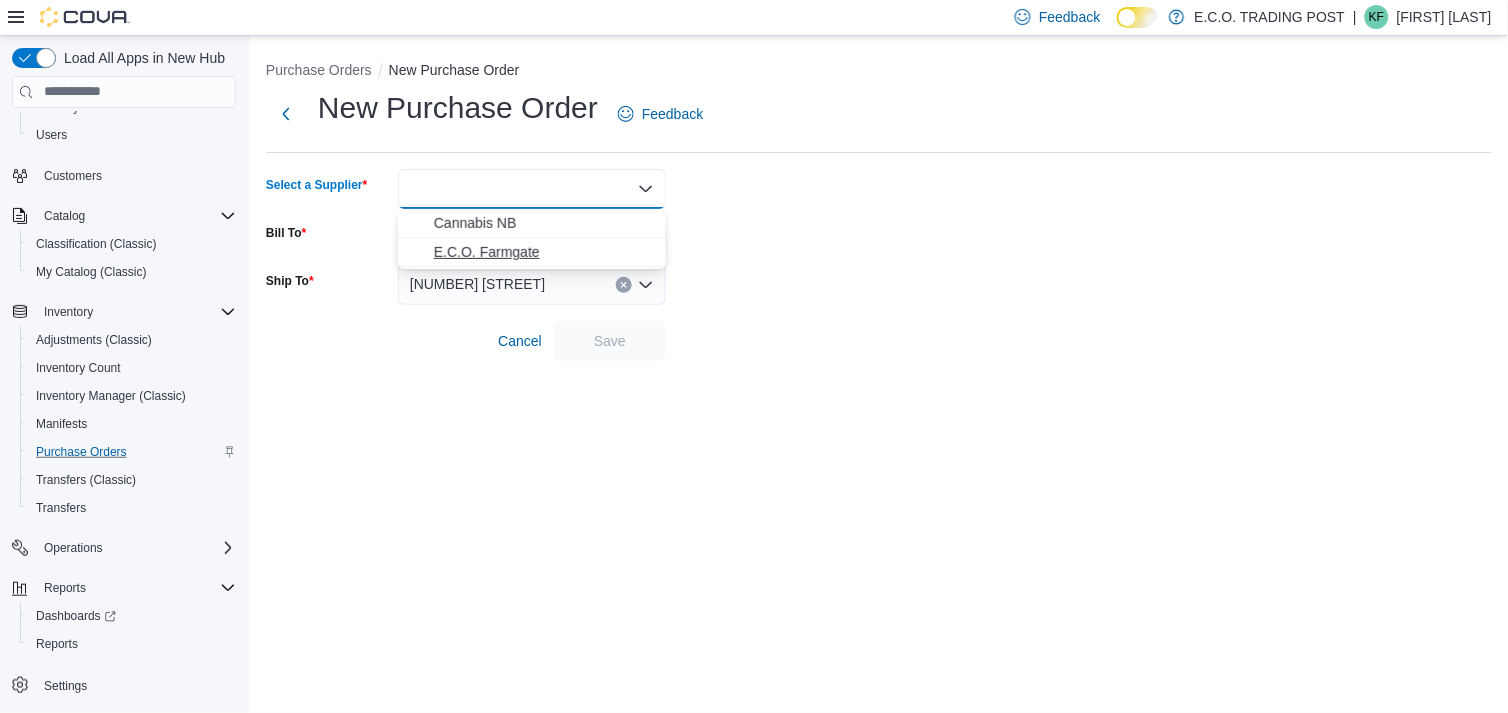 click on "E.C.O. Farmgate" at bounding box center [544, 252] 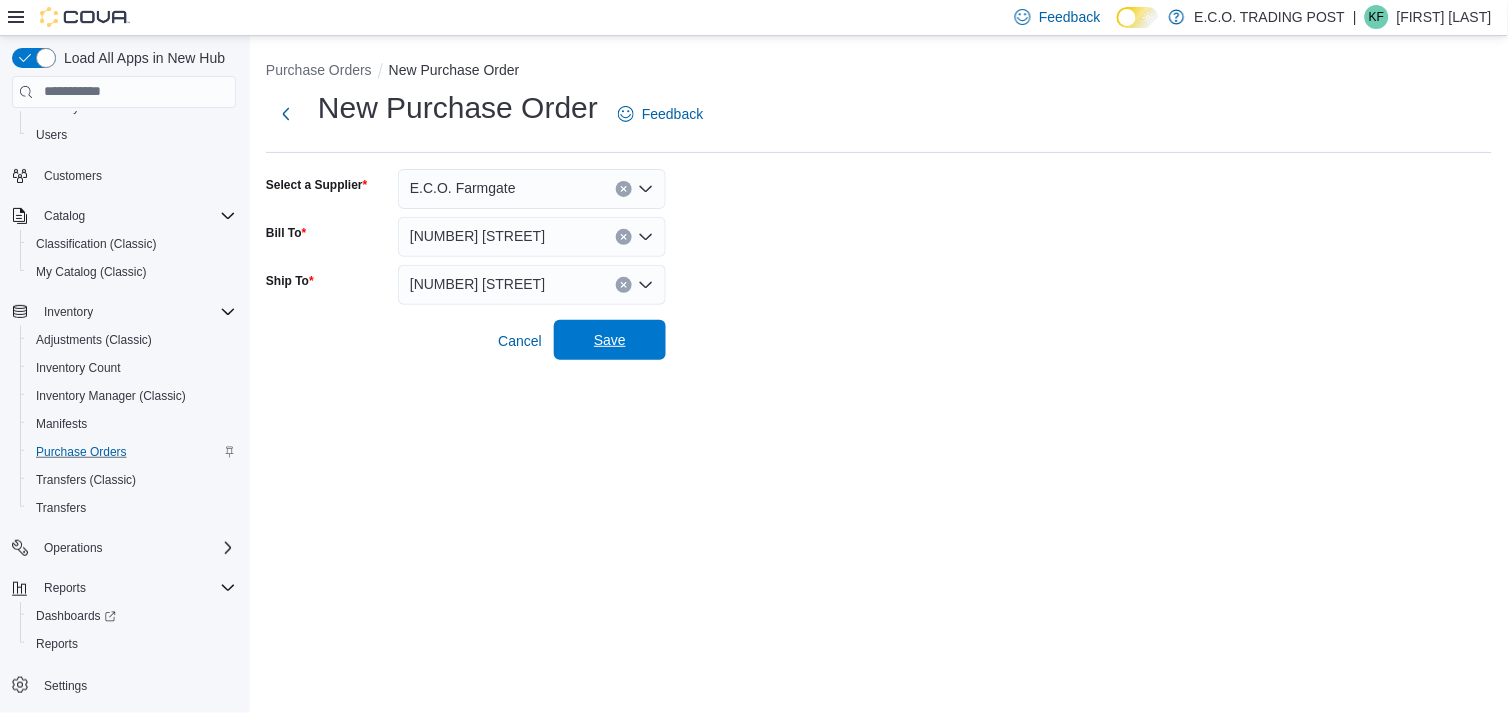 click on "Save" at bounding box center [610, 340] 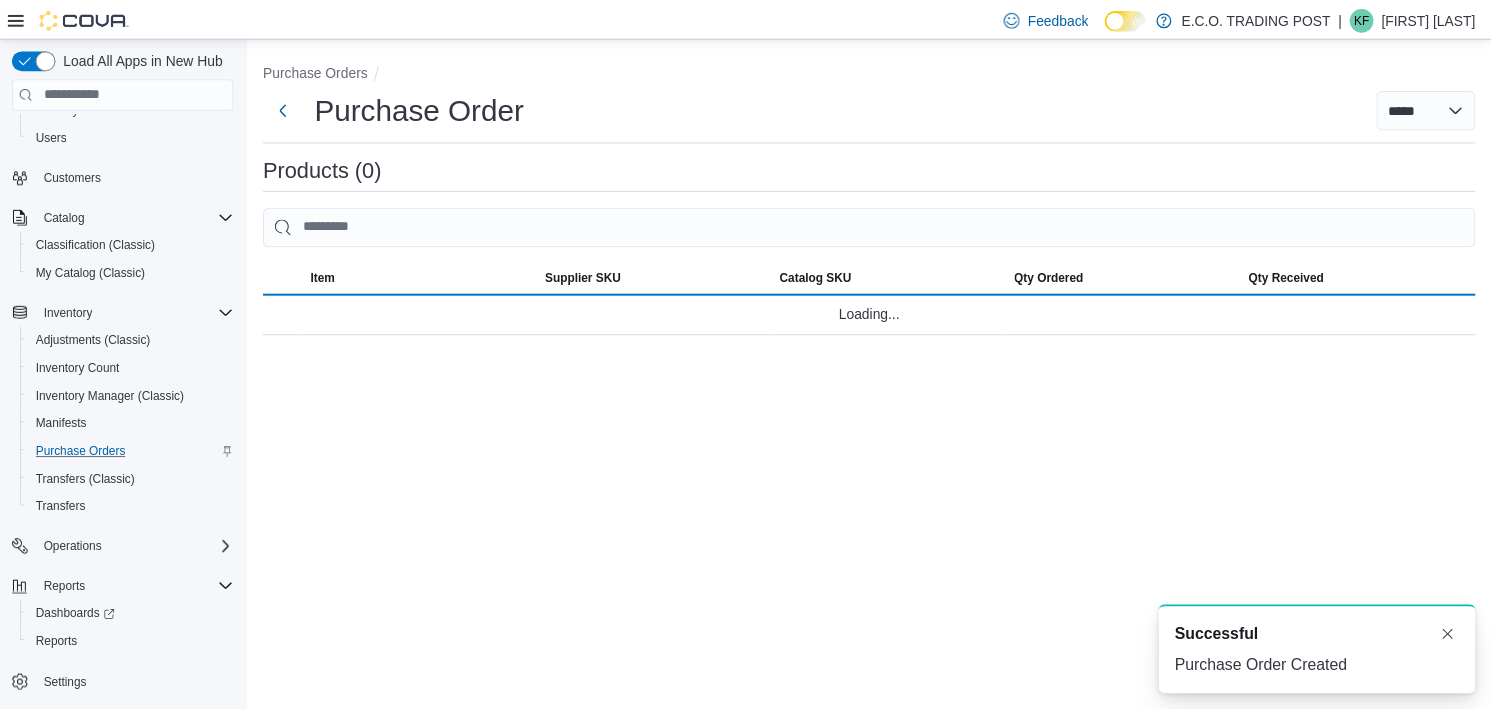 scroll, scrollTop: 0, scrollLeft: 0, axis: both 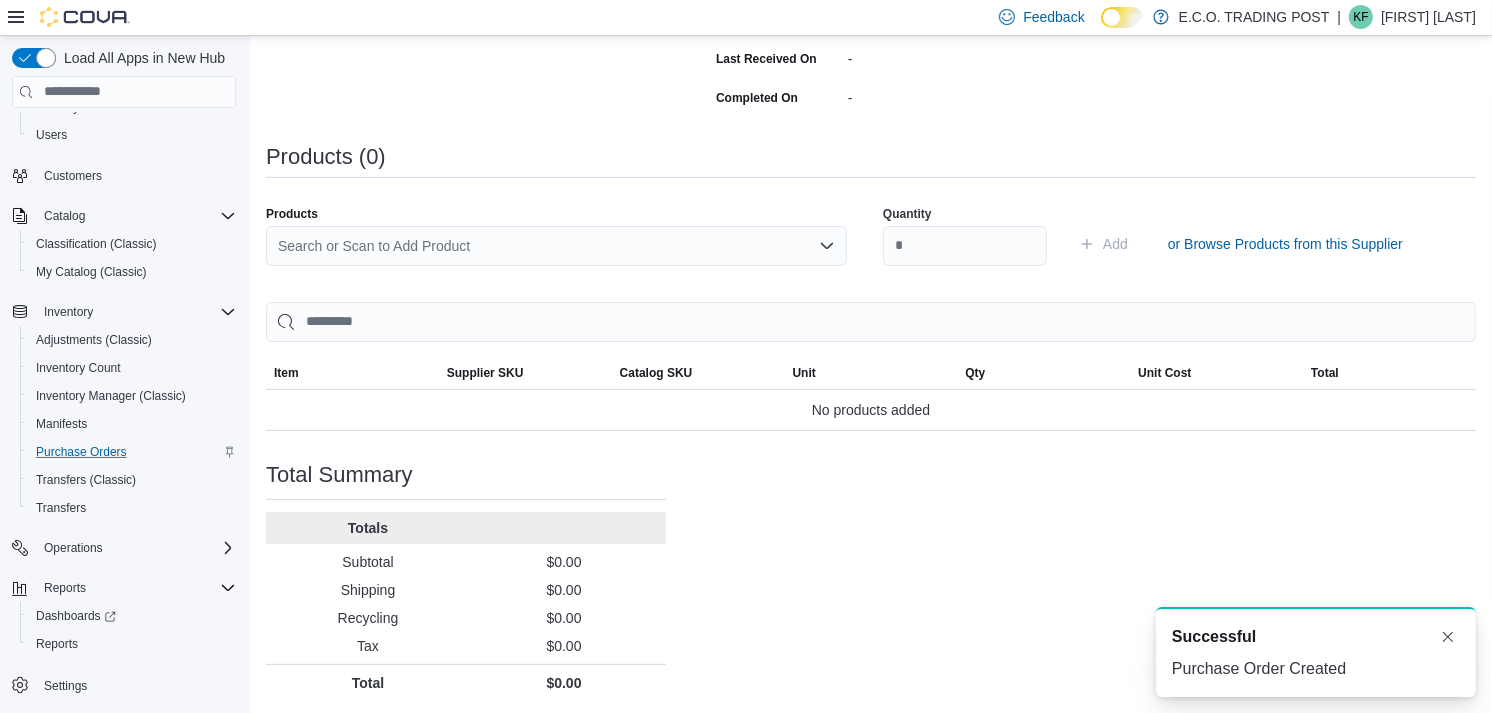 click on "Search or Scan to Add Product" at bounding box center [556, 246] 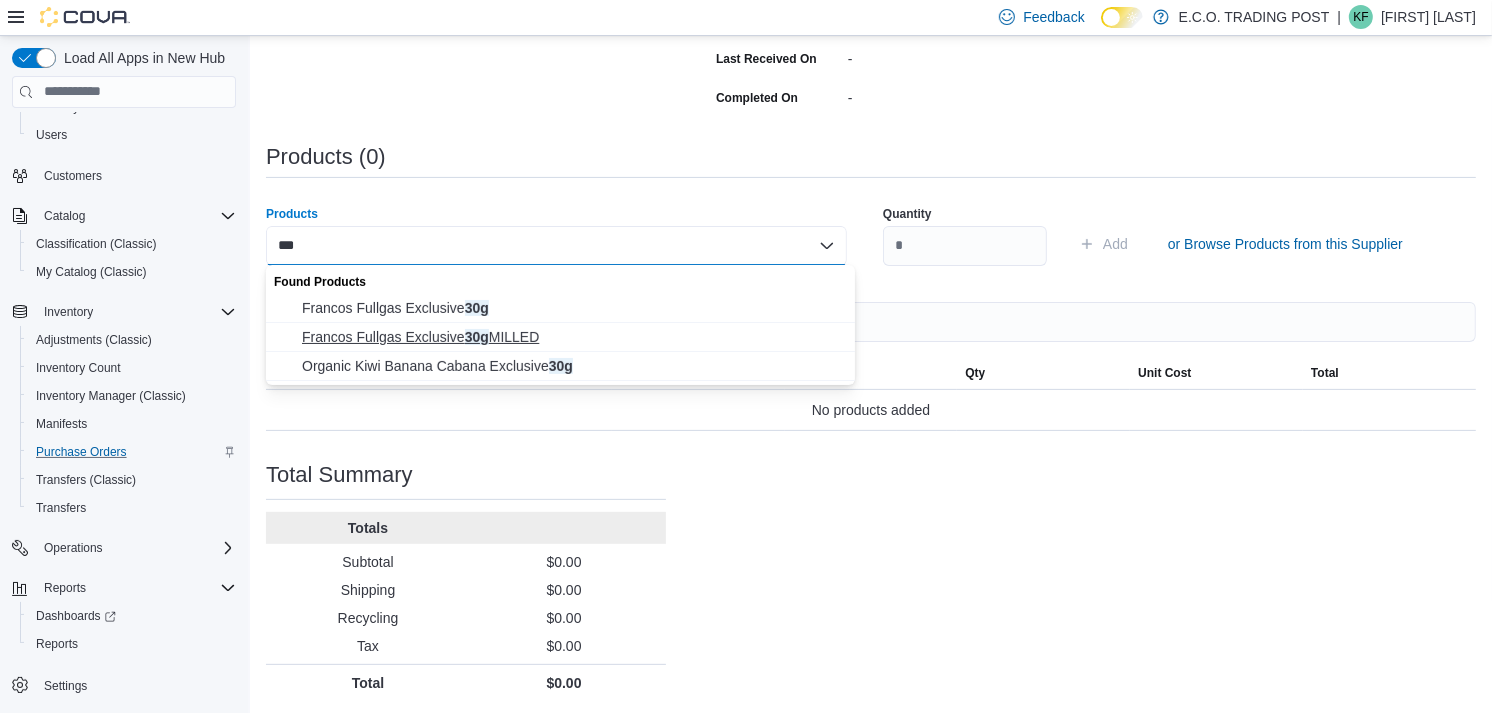 type on "***" 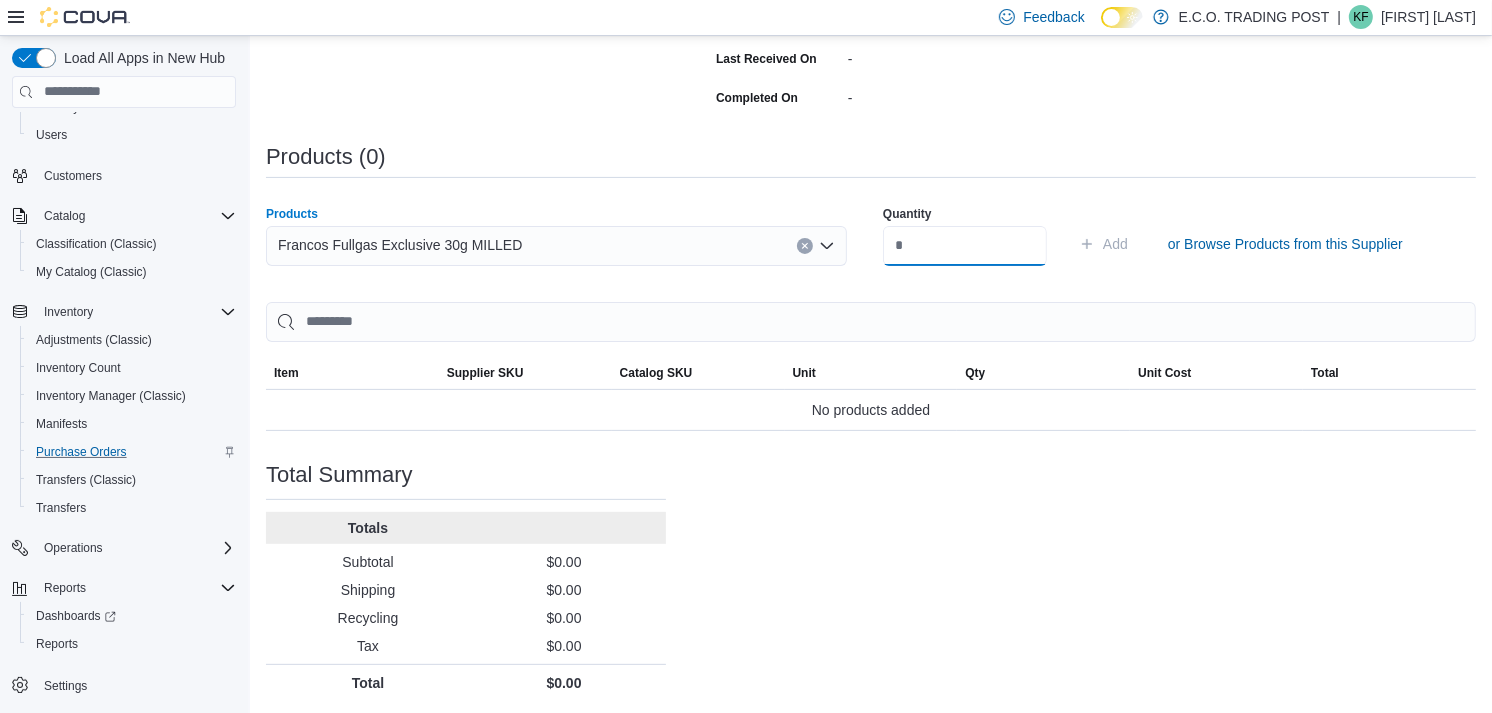 click at bounding box center [965, 246] 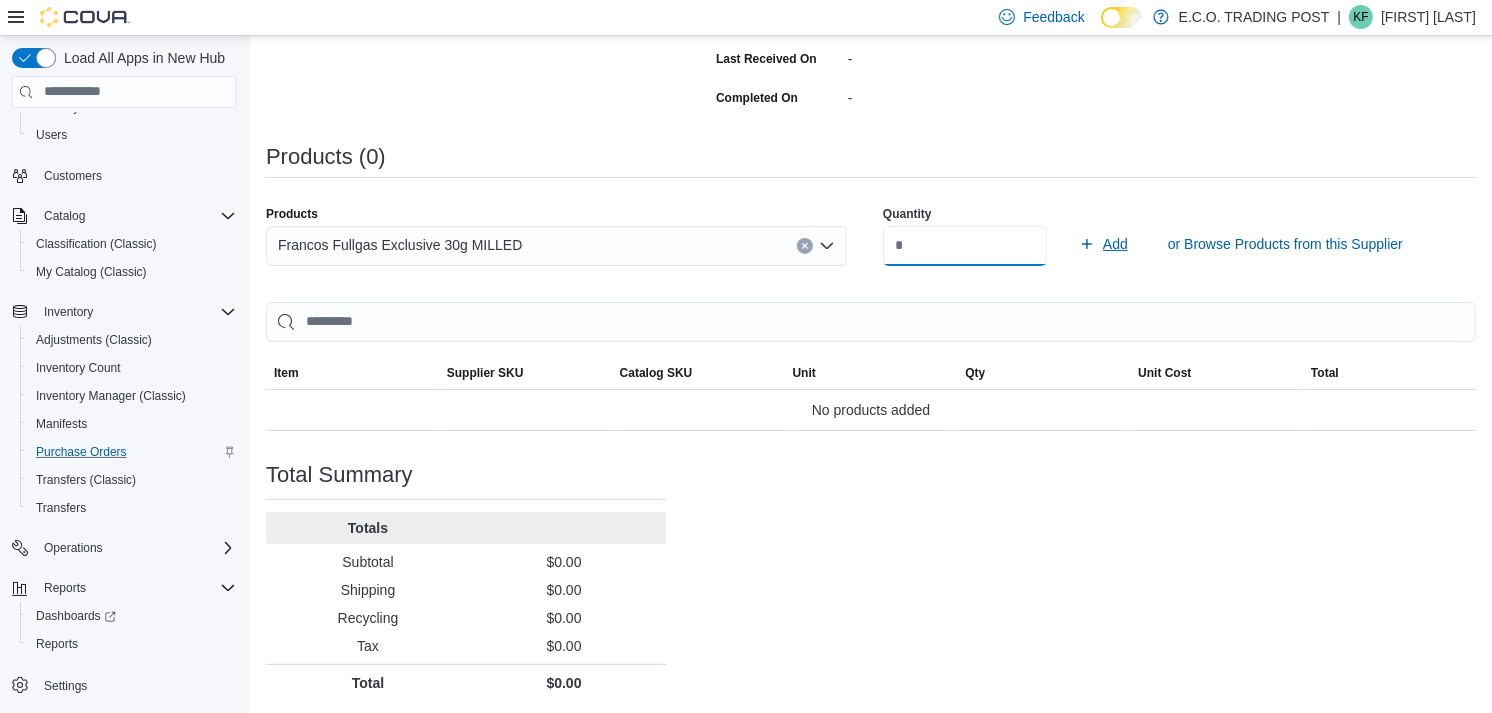 type on "*" 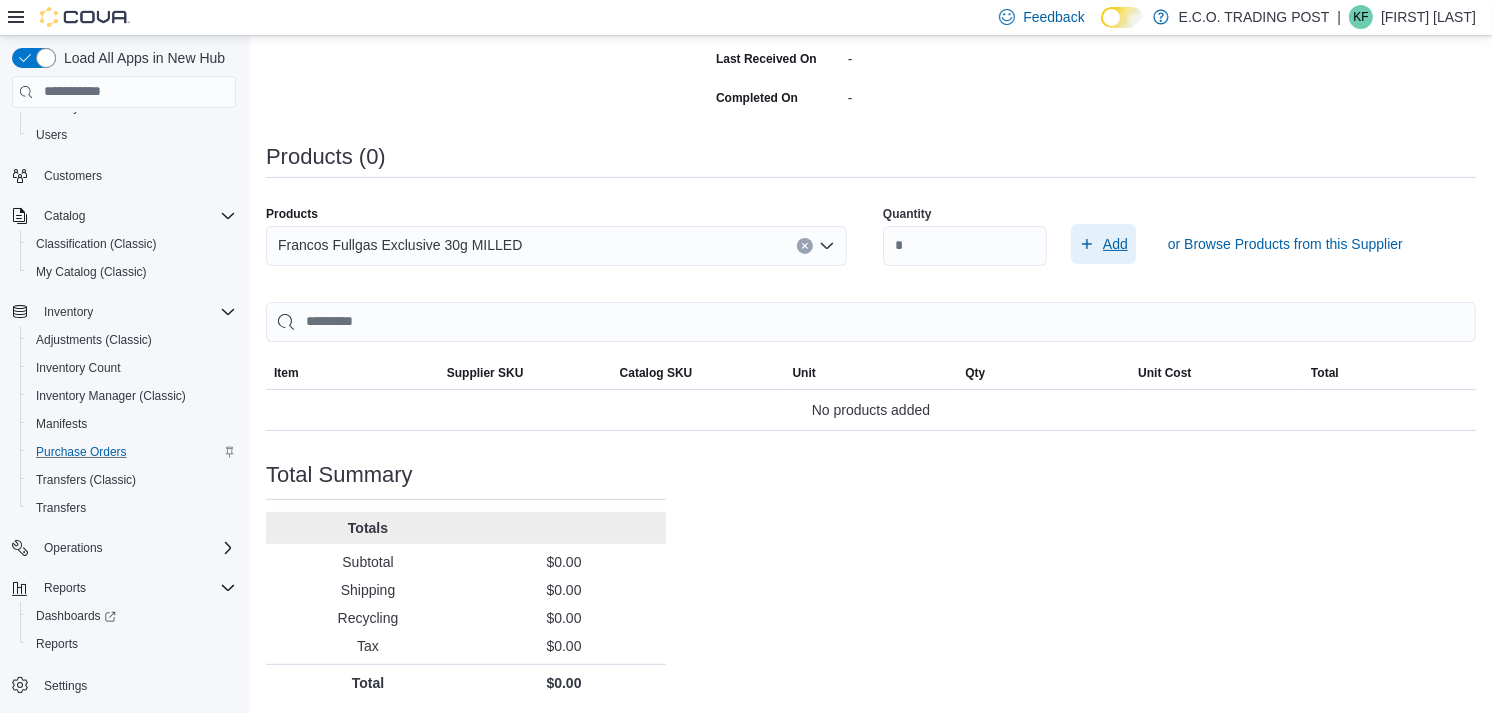click on "Add" at bounding box center [1115, 244] 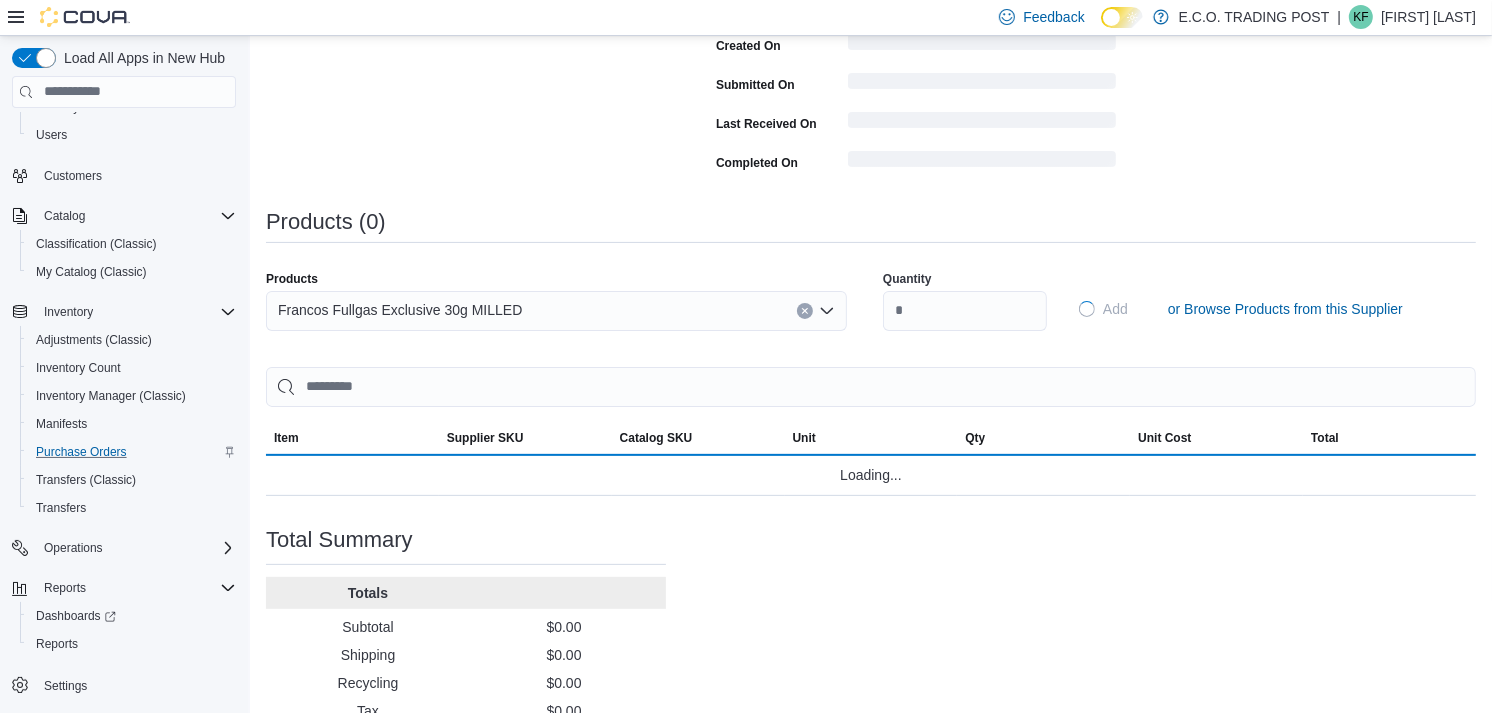 type 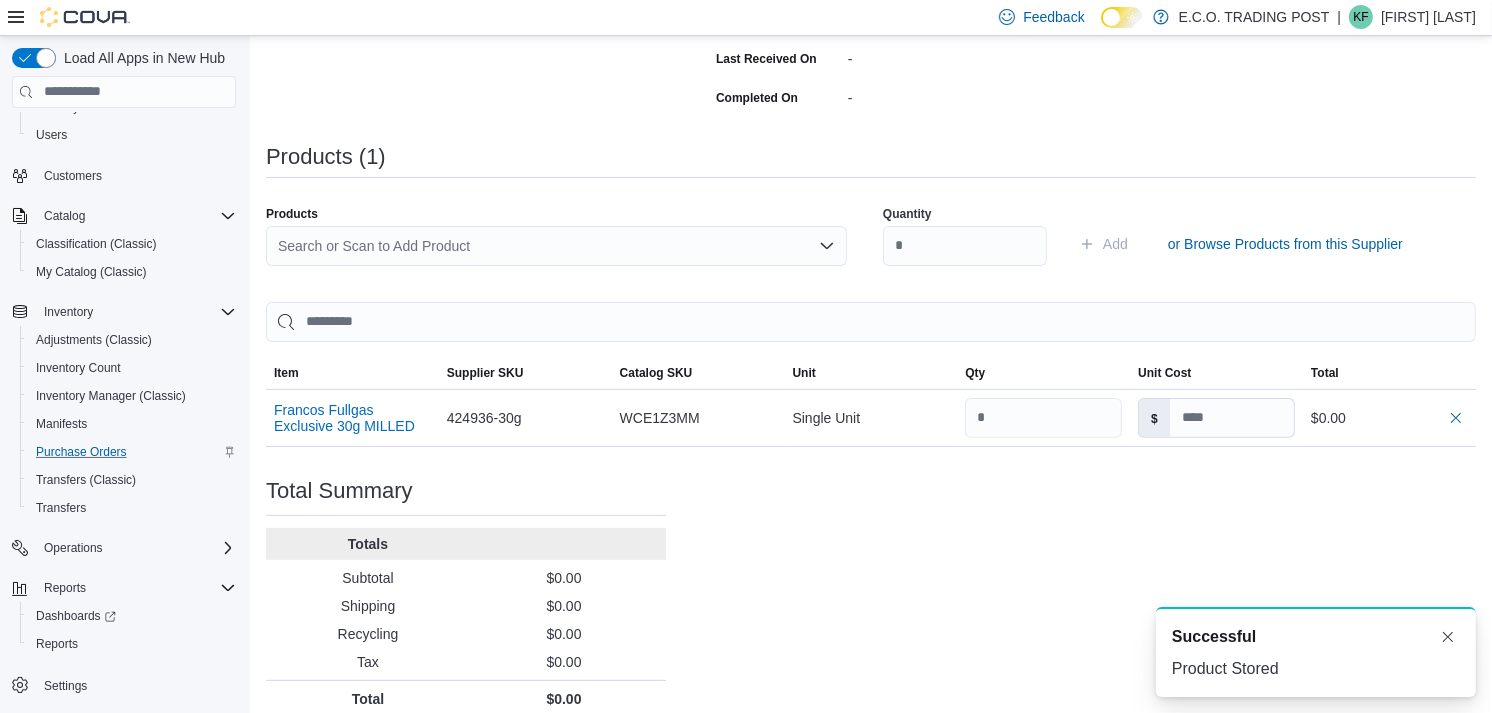 scroll, scrollTop: 0, scrollLeft: 0, axis: both 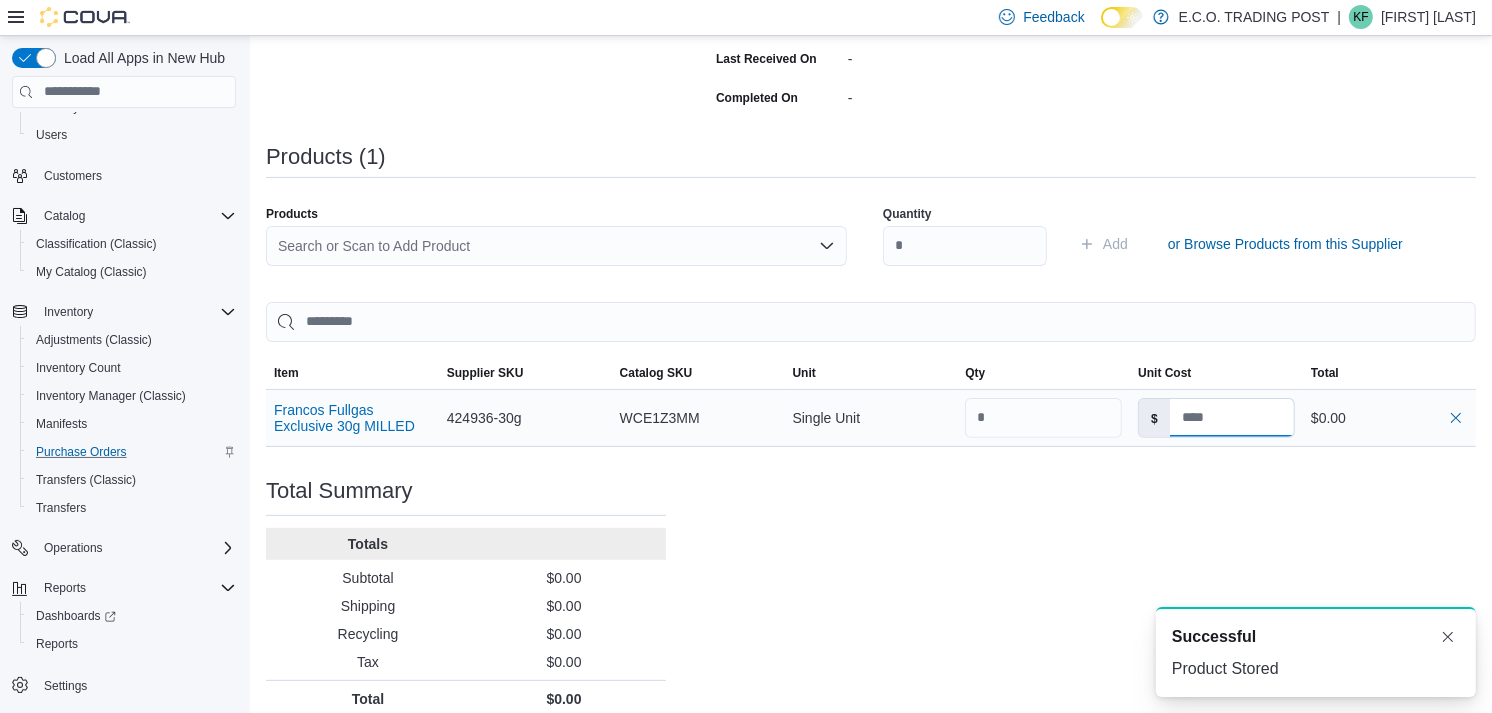 click at bounding box center [1232, 418] 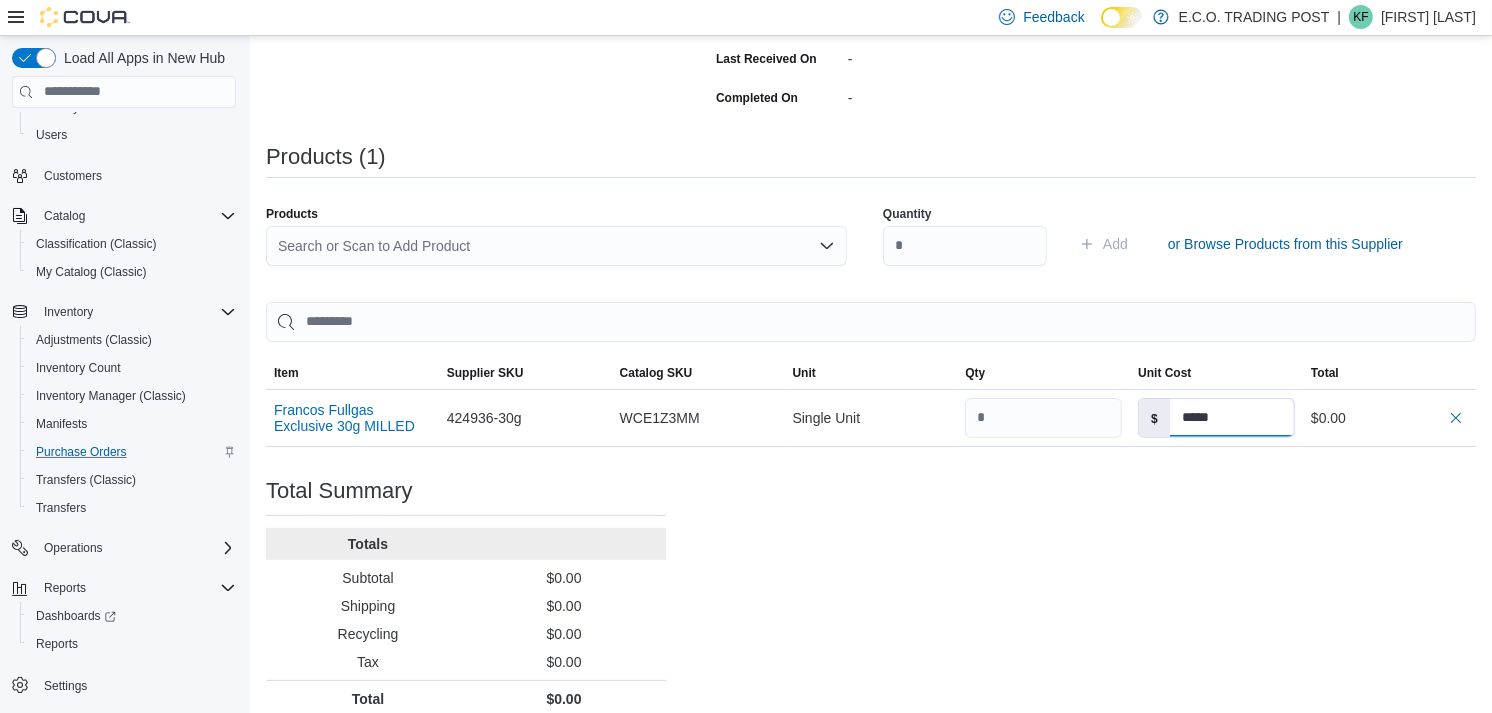 type on "*****" 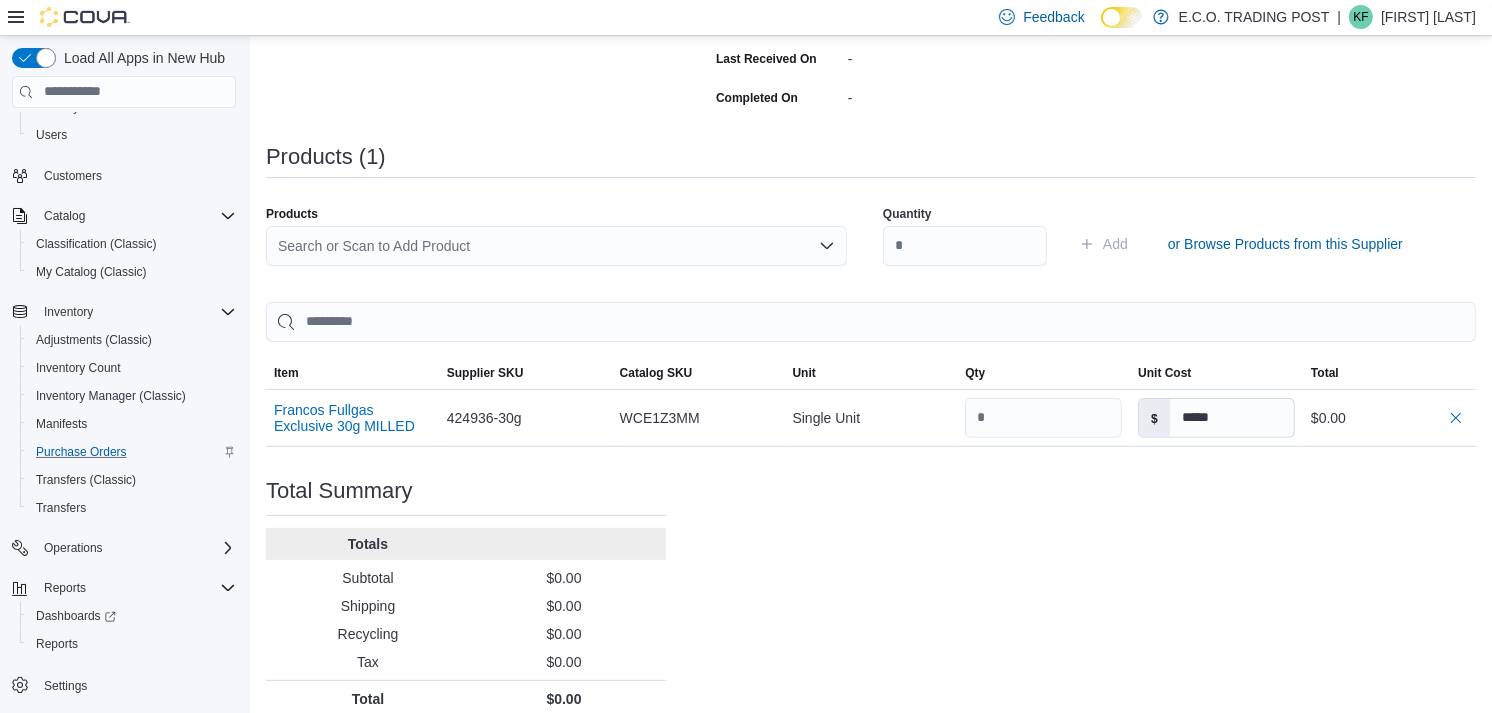 click on "Purchase Order PO9X52-1209 Submitted
Purchase Order: PO9X52-1209 Feedback Purchase Order Details   Edit Status Pending Supplier E.C.O. Farmgate Supplier Invoice Number No Supplier Invoice Number added Bill To [NUMBER] [STREET]. Ship To [NUMBER] [STREET]. Shipping Cost $0.00 Recycling Cost $0.00 Tax $0.00 ETA [MONTH] [DAY], [YEAR] Notes - Created On [MONTH] [DAY], [YEAR] [TIME] Submitted On - Last Received On - Completed On - Products (1)     Products Search or Scan to Add Product Quantity  Add or Browse Products from this Supplier Sorting EuiBasicTable with search callback Item Supplier SKU Catalog SKU Unit Qty Unit Cost Total Francos Fullgas Exclusive 30g MILLED Supplier SKU 424936-30g Catalog SKU WCE1Z3MM Unit Single Unit Qty Unit Cost $ ***** Total $0.00  Total Summary   Totals Subtotal $0.00 Shipping $0.00 Recycling $0.00 Tax $0.00 Total $0.00" at bounding box center [871, 235] 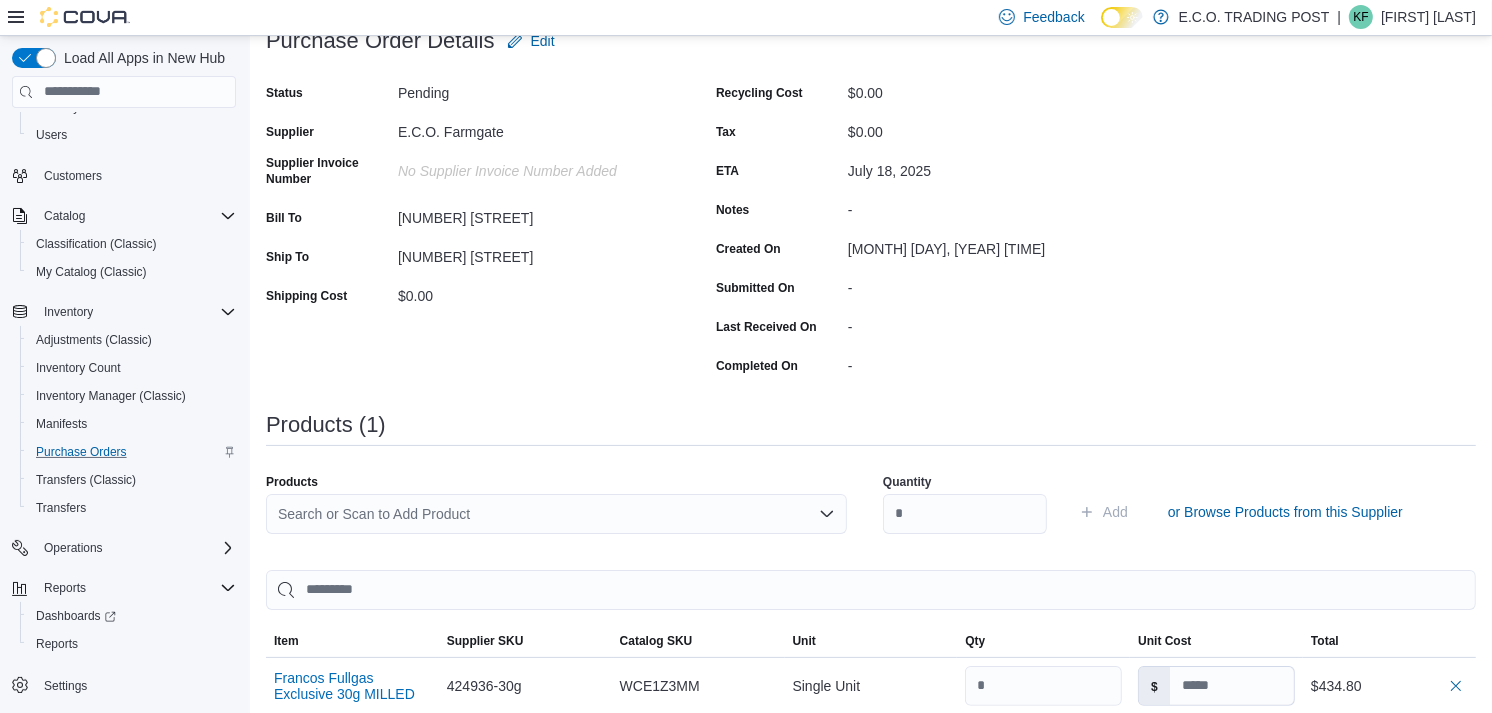 scroll, scrollTop: 0, scrollLeft: 0, axis: both 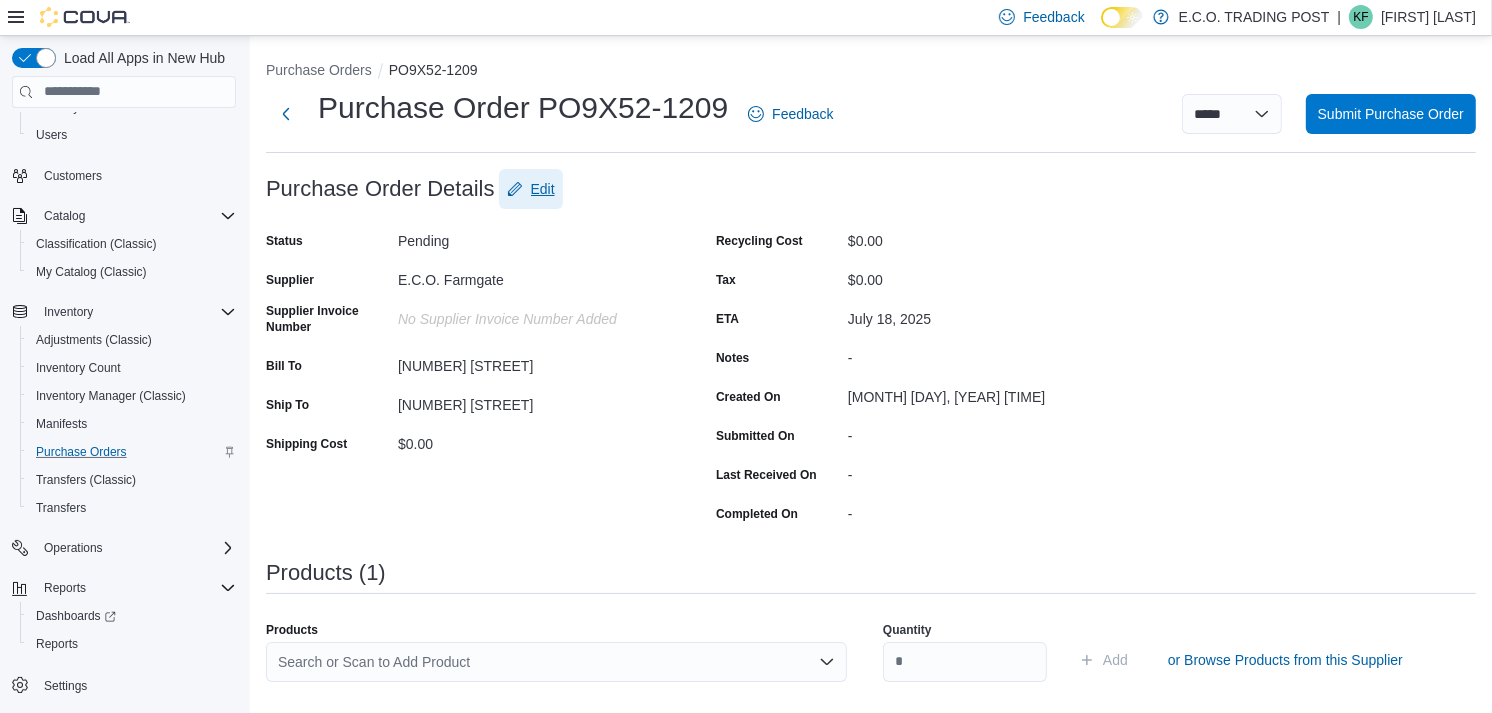 click on "Edit" at bounding box center [543, 189] 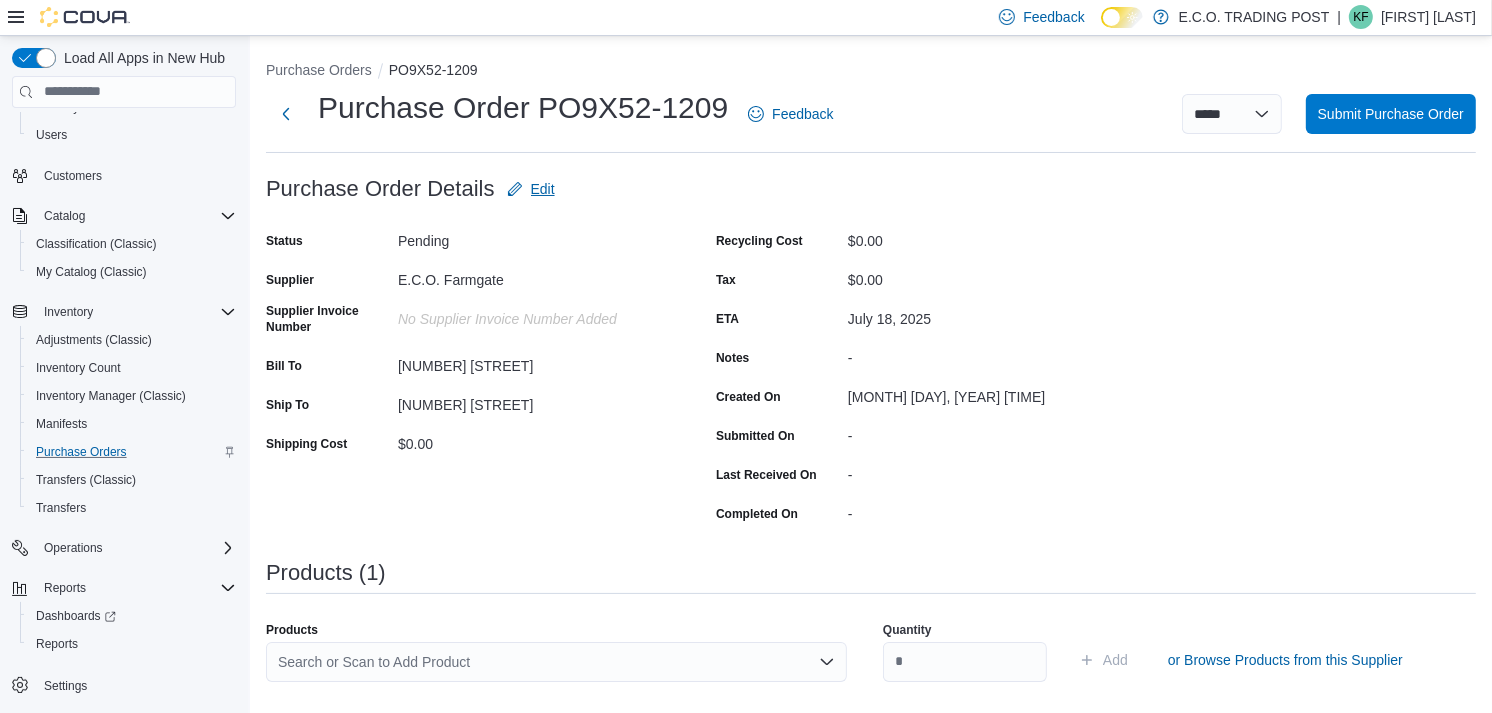 type on "*****" 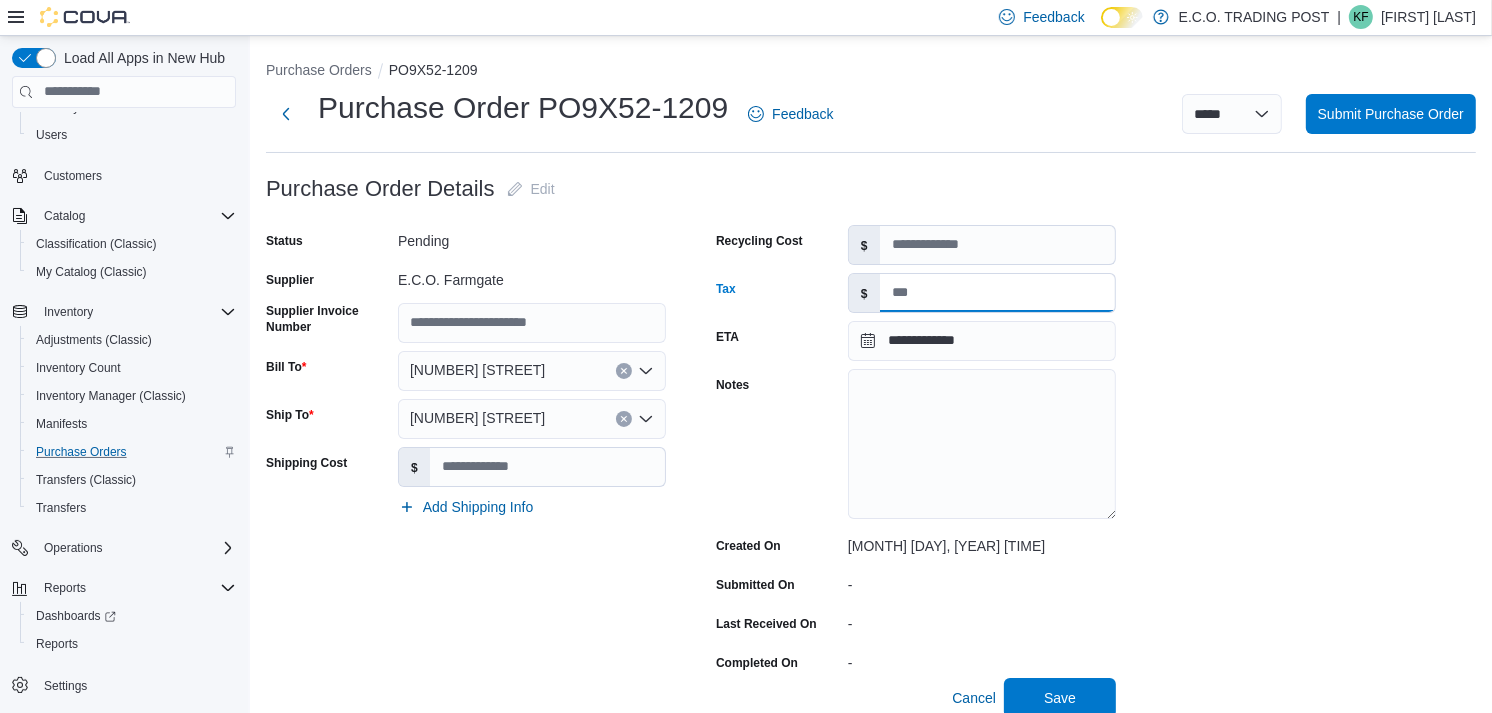 click on "Tax" at bounding box center [997, 293] 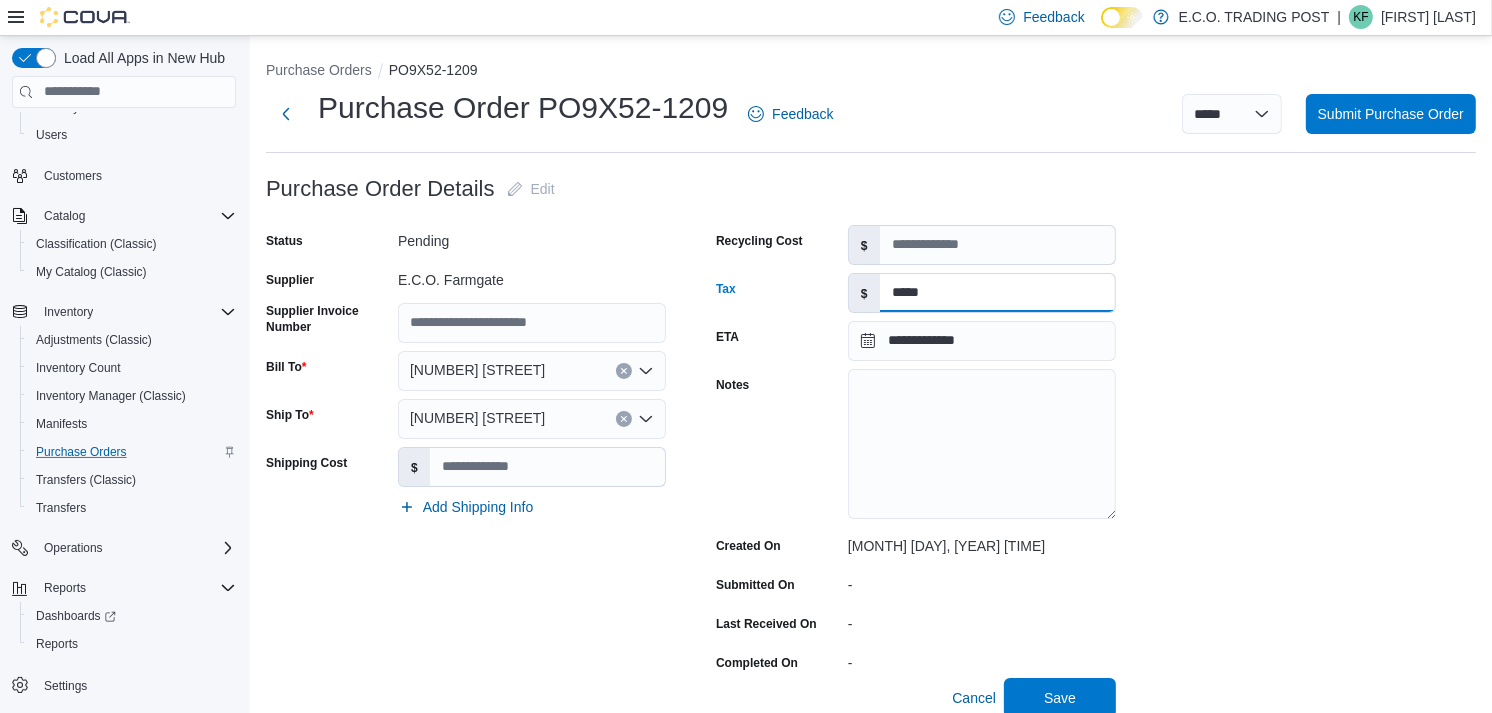 type on "*****" 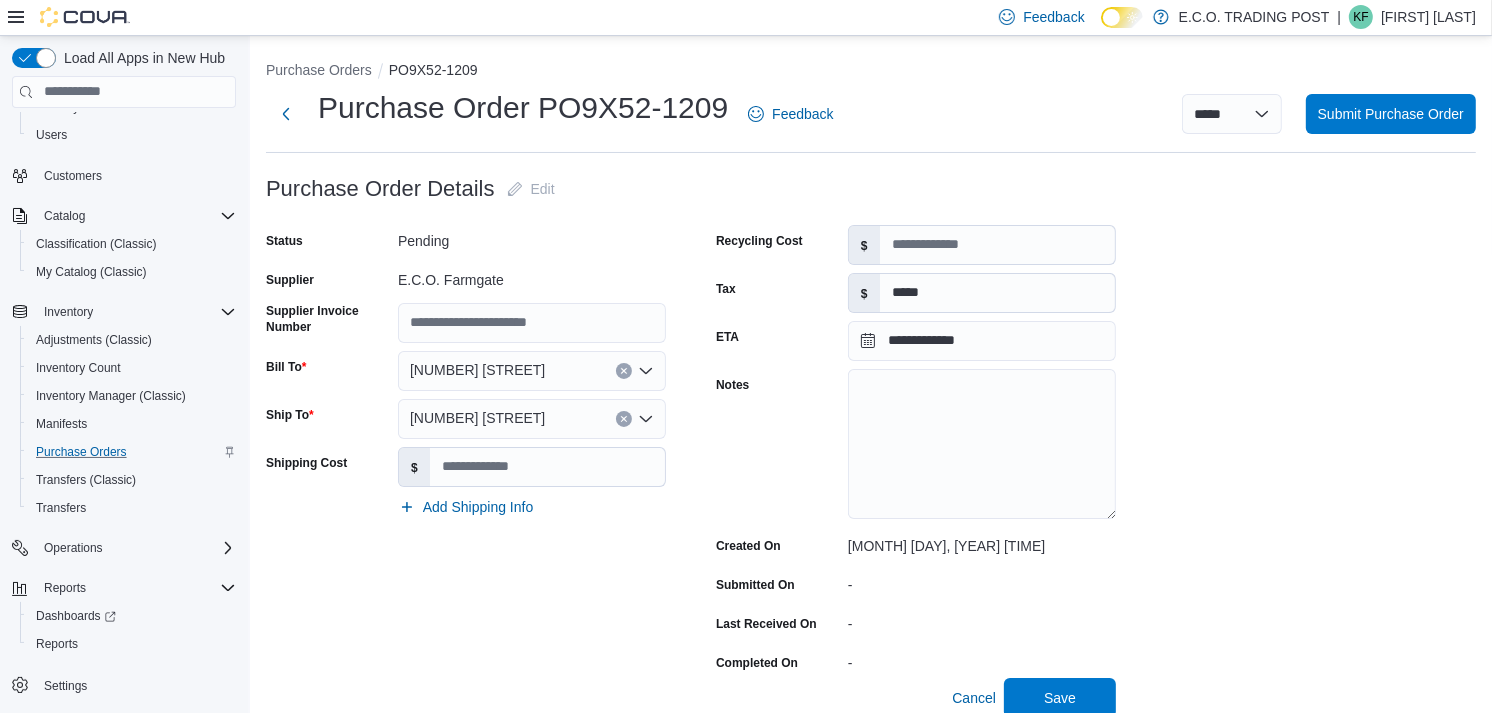 click on "**********" at bounding box center [871, 745] 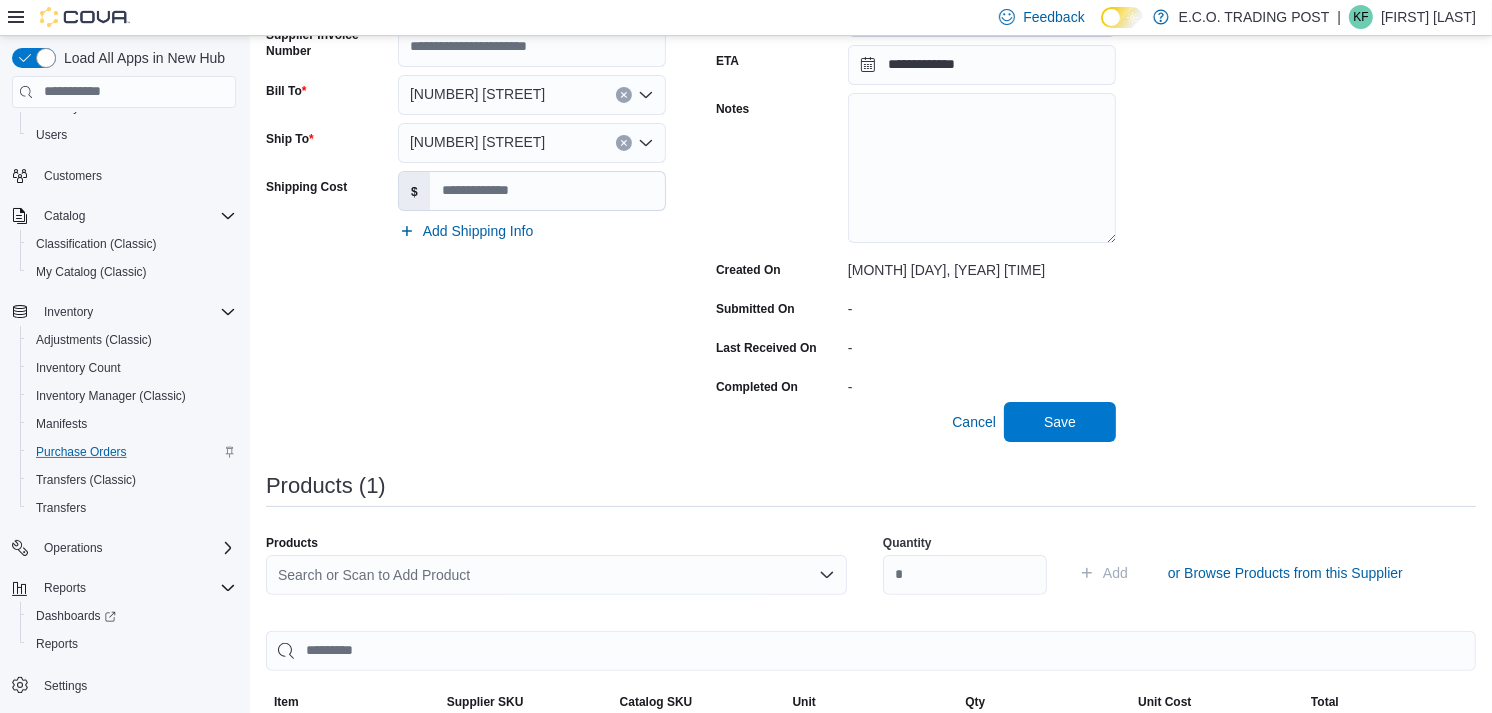 scroll, scrollTop: 301, scrollLeft: 0, axis: vertical 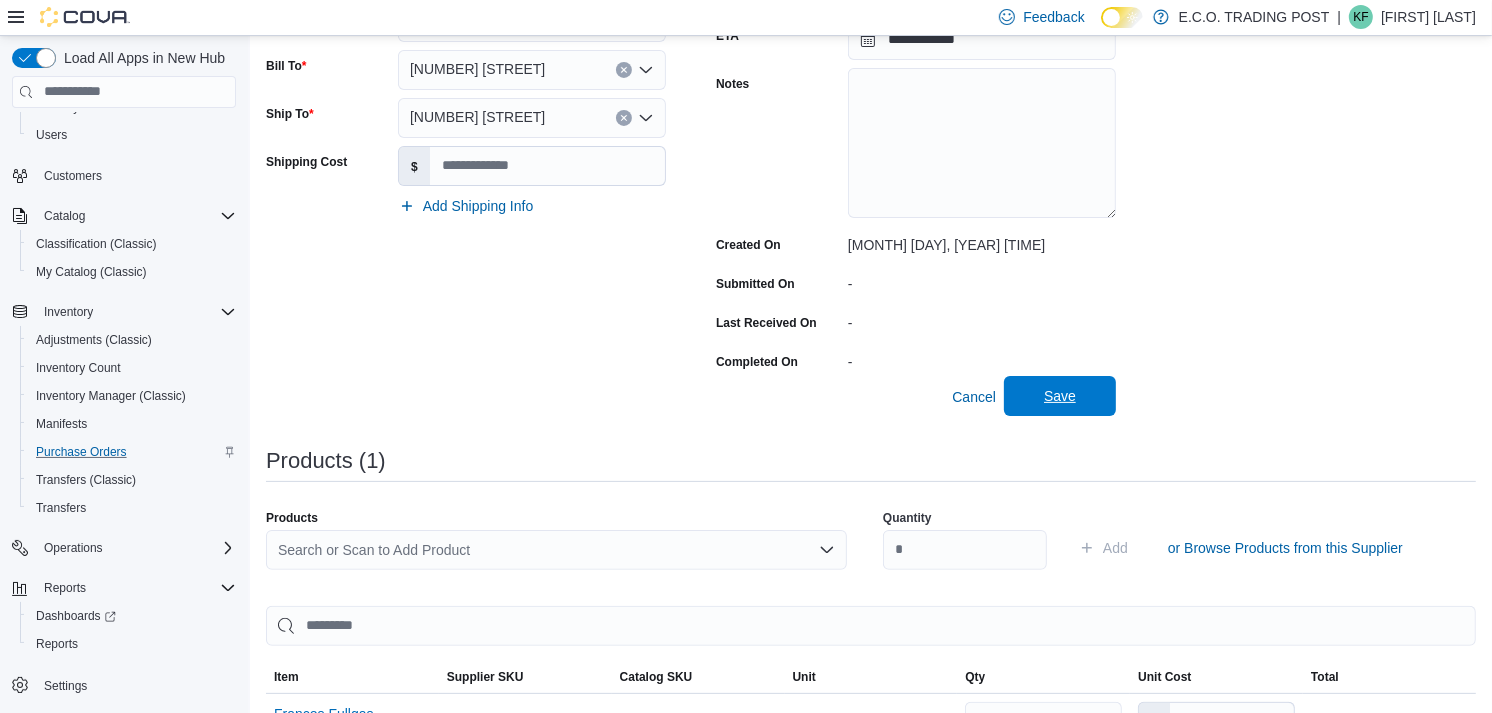 click on "Save" at bounding box center [1060, 396] 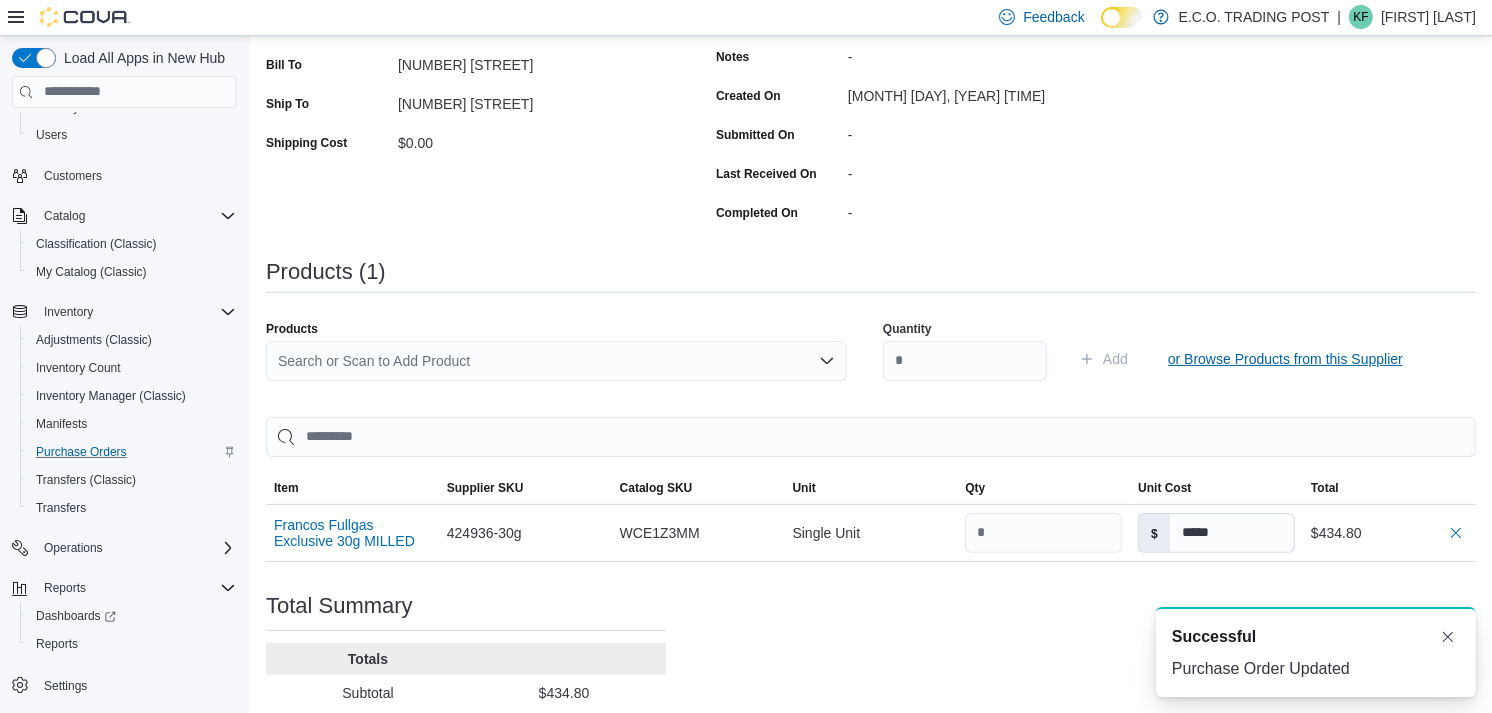 scroll, scrollTop: 0, scrollLeft: 0, axis: both 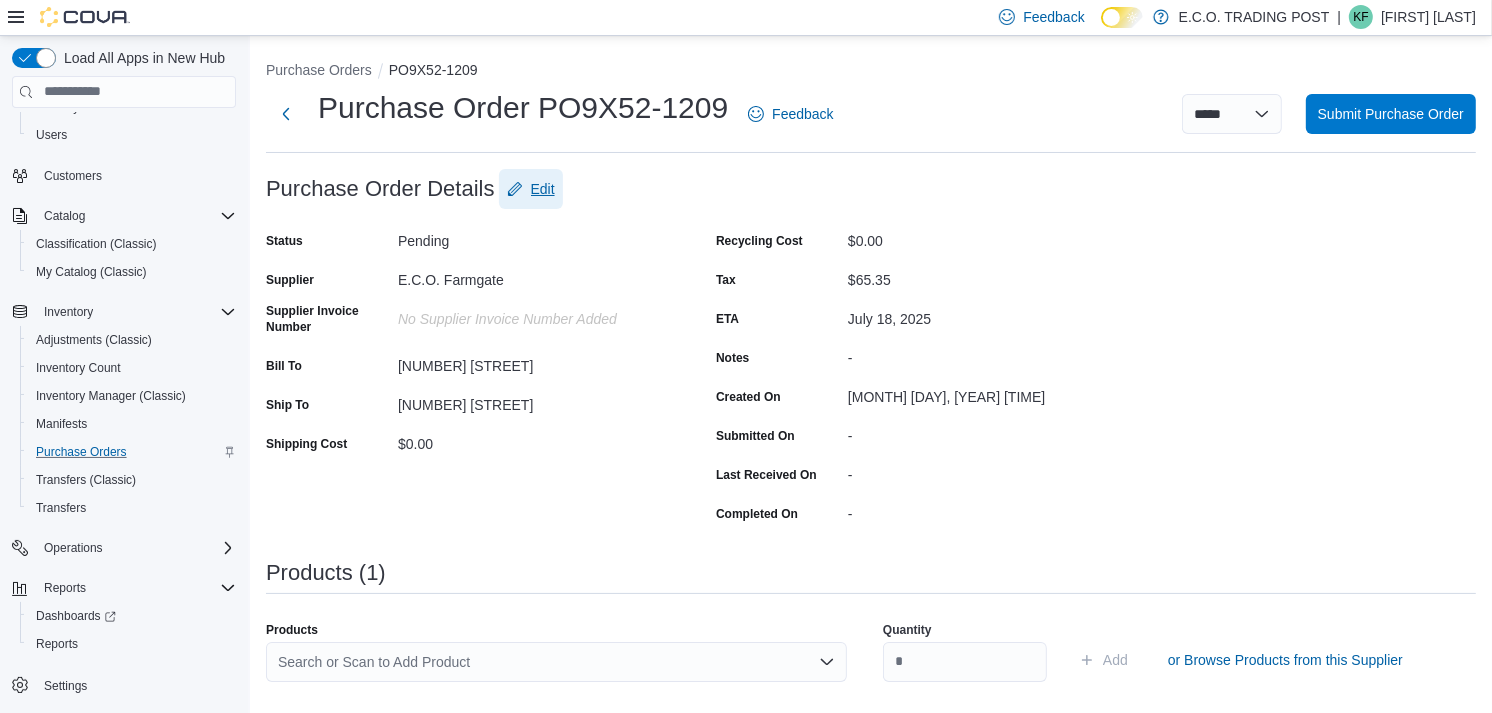 click on "Edit" at bounding box center [543, 189] 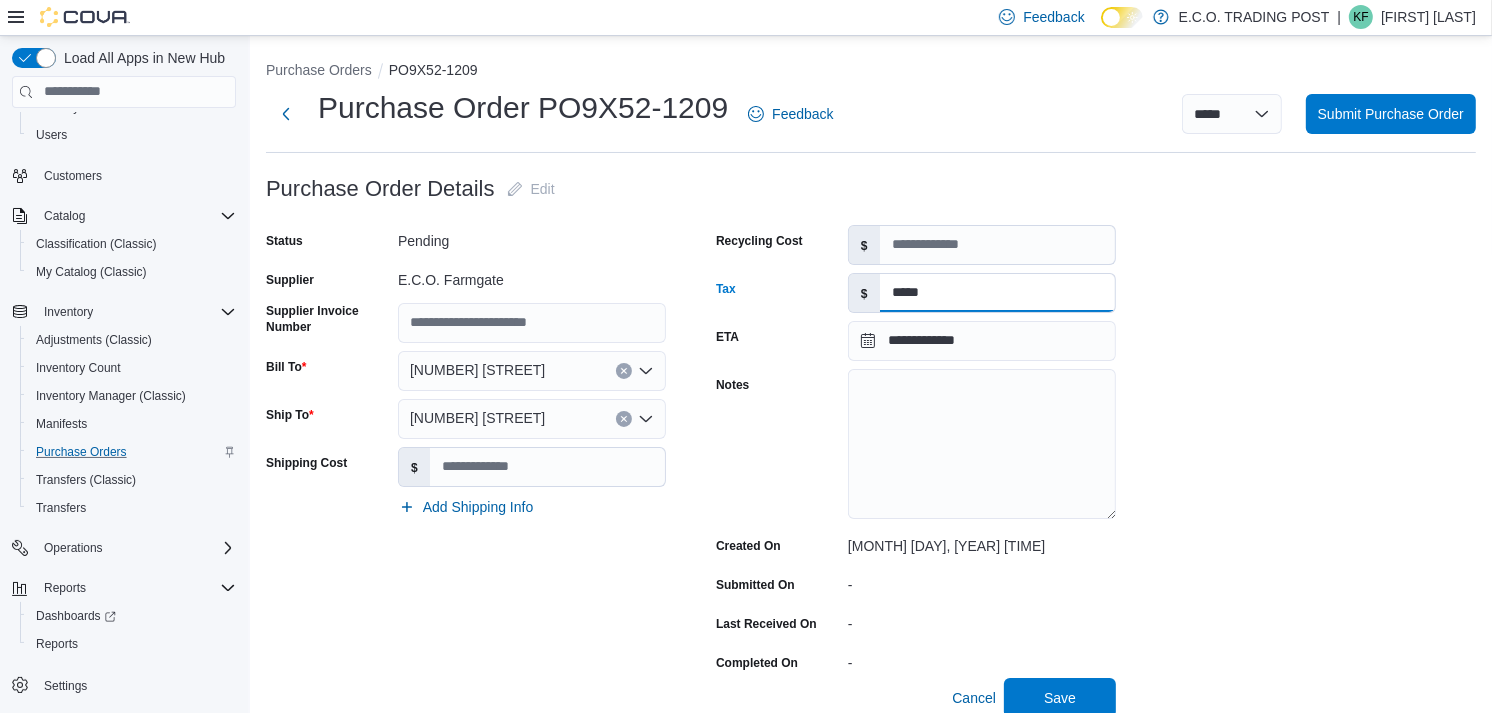 click on "*****" at bounding box center (997, 293) 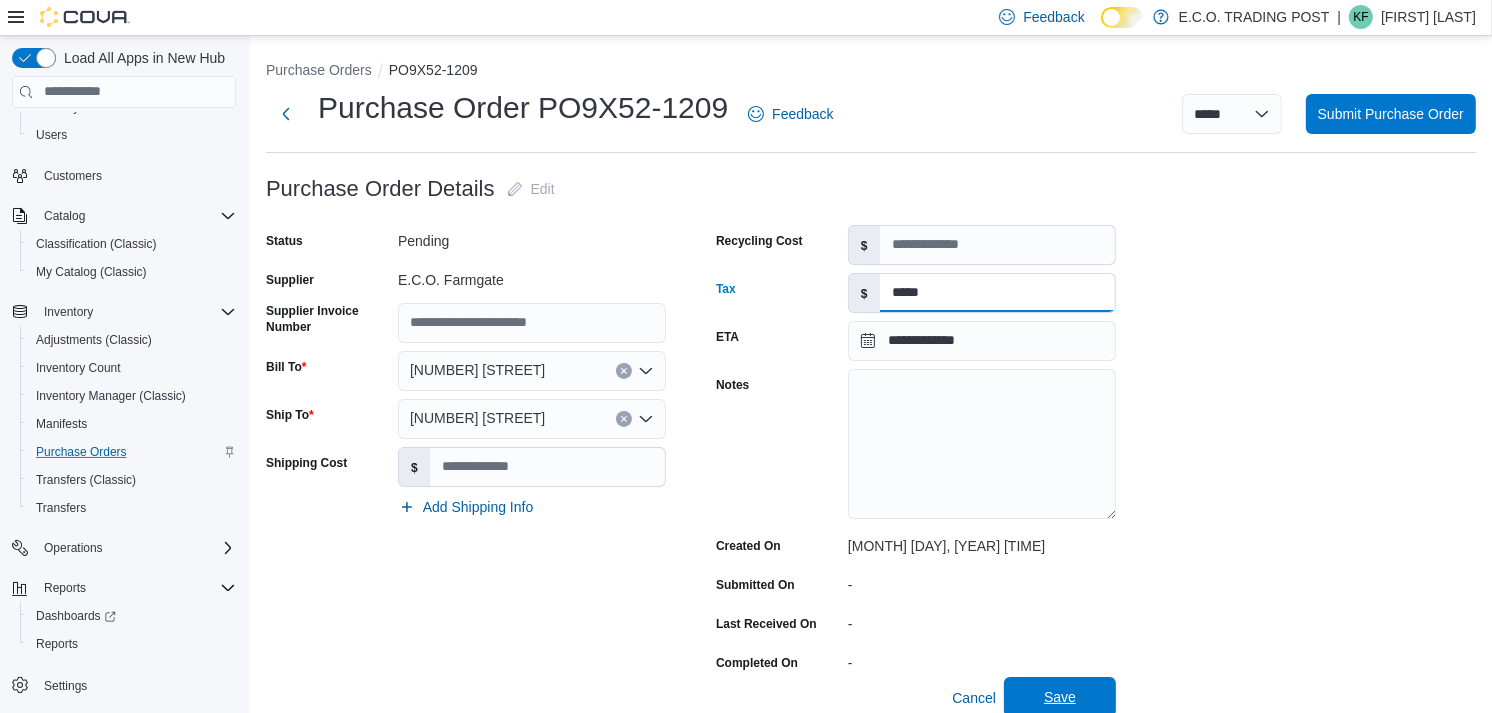 type on "*****" 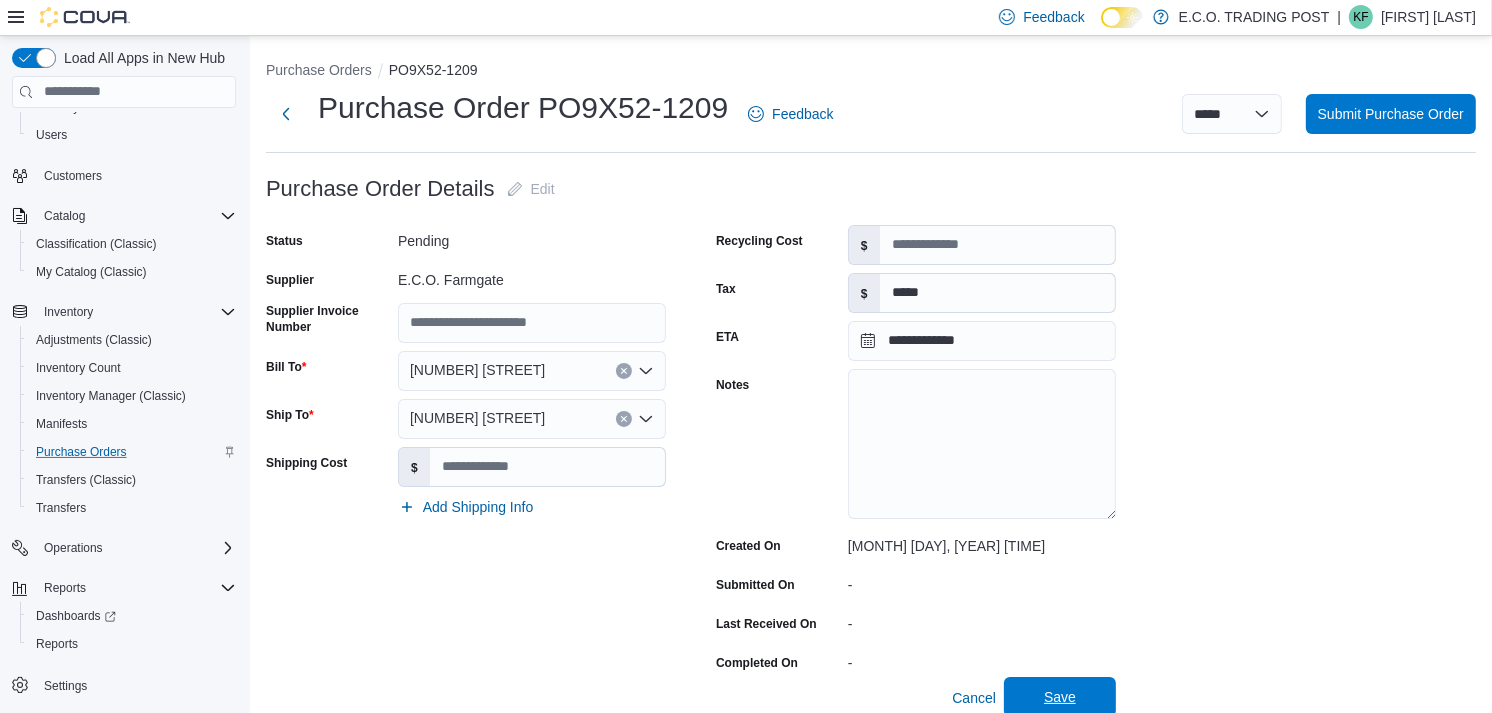 click on "Save" at bounding box center (1060, 697) 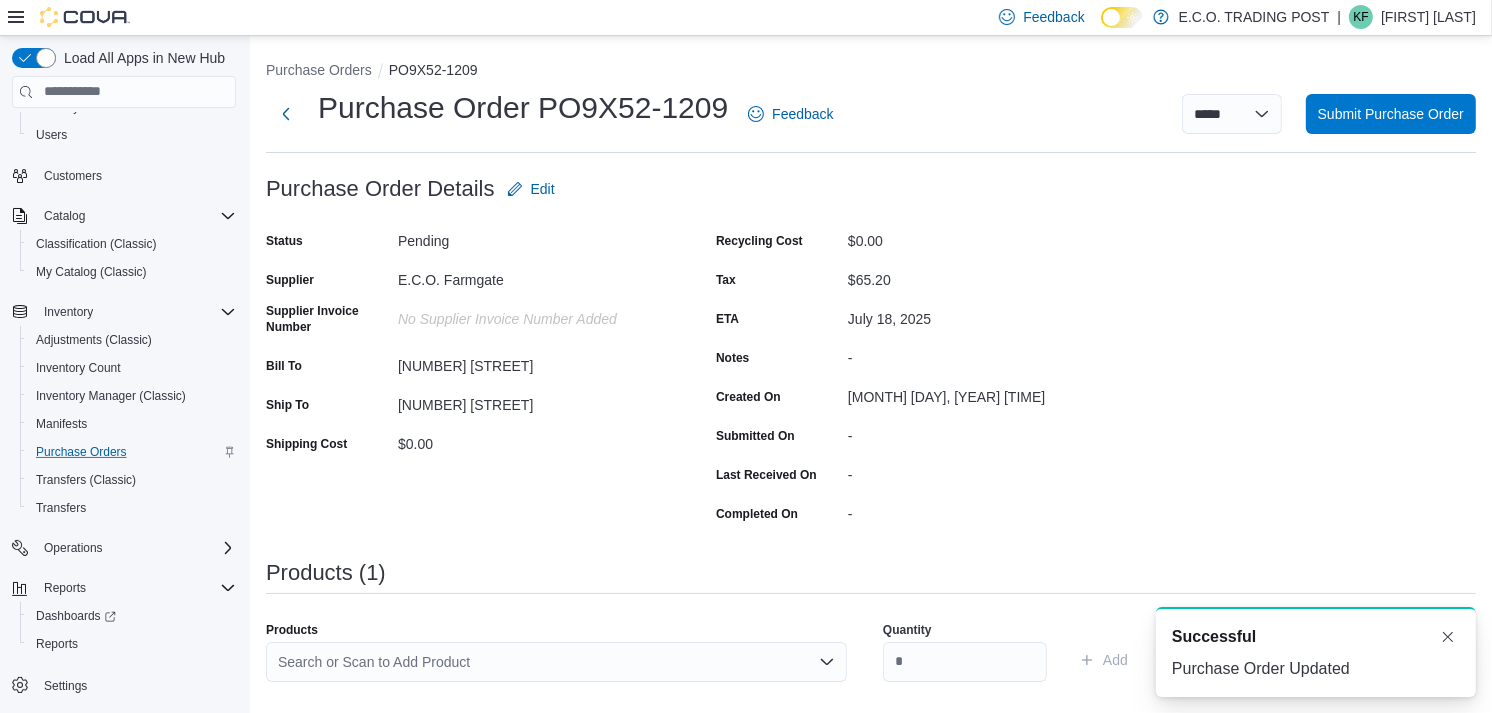 scroll, scrollTop: 0, scrollLeft: 0, axis: both 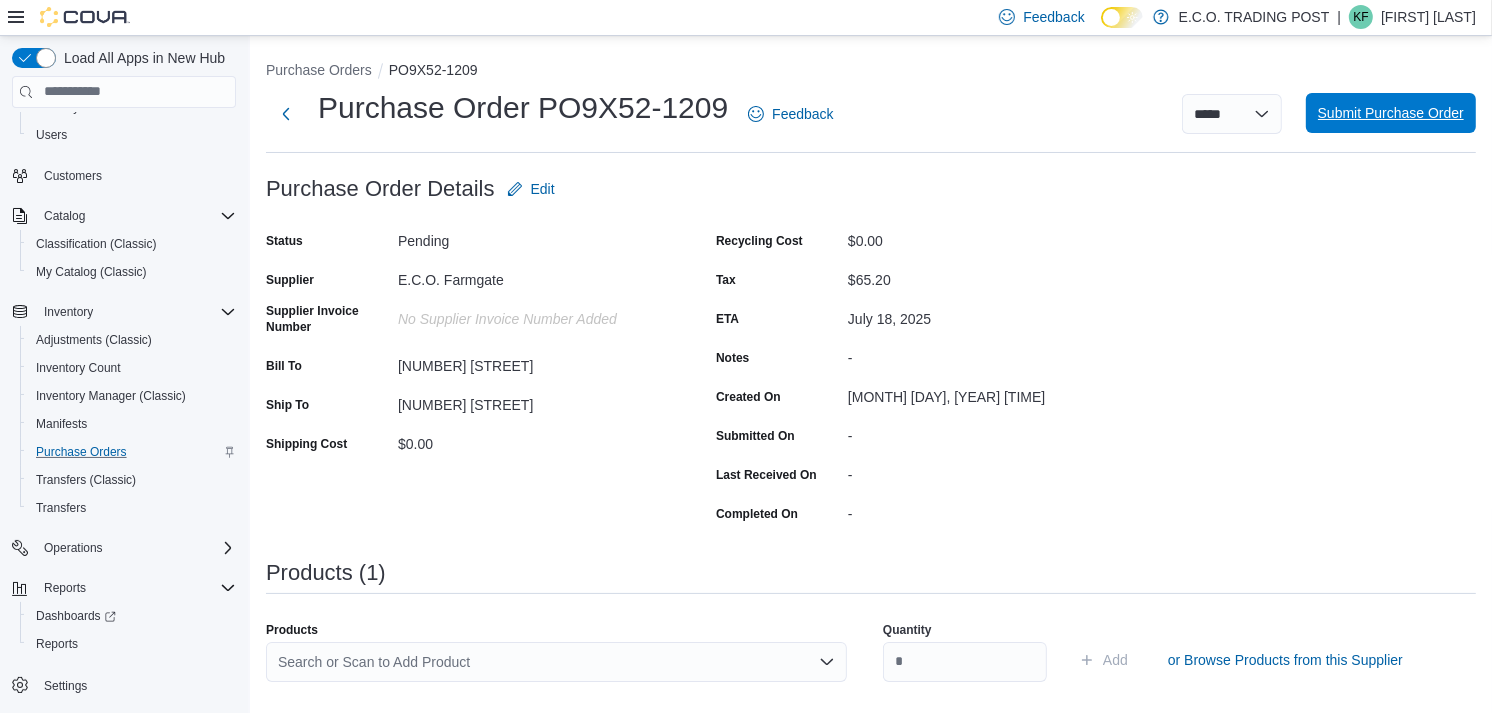 click on "Submit Purchase Order" at bounding box center [1391, 113] 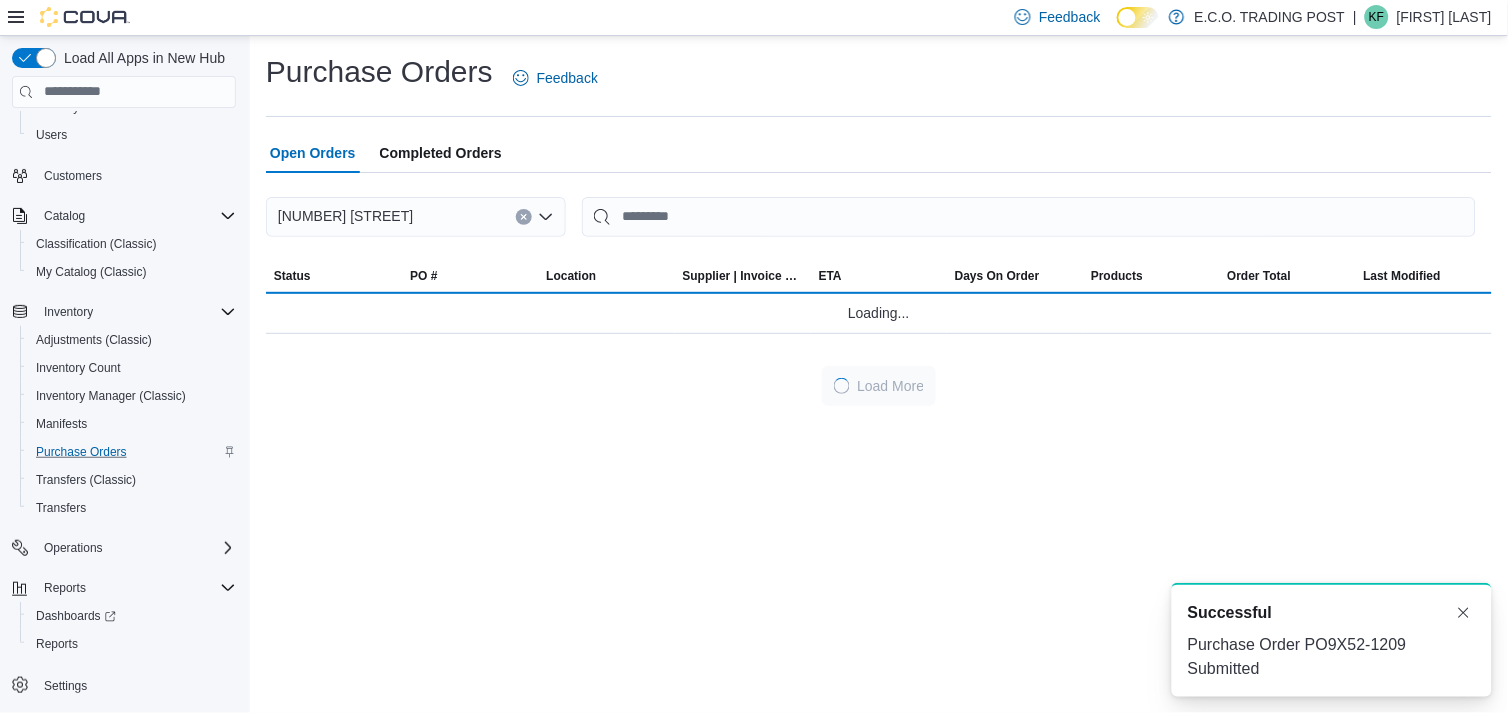 scroll, scrollTop: 0, scrollLeft: 0, axis: both 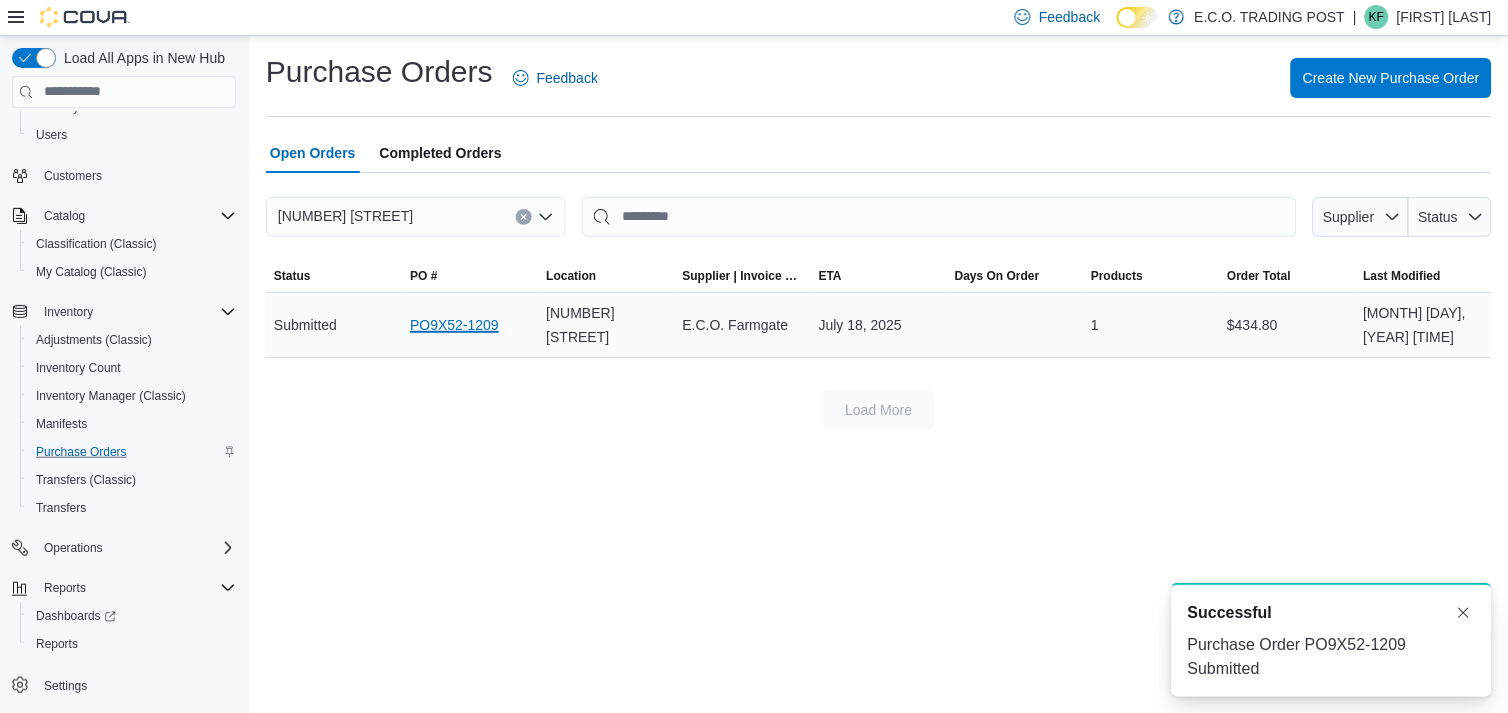 click on "PO9X52-1209" at bounding box center [454, 325] 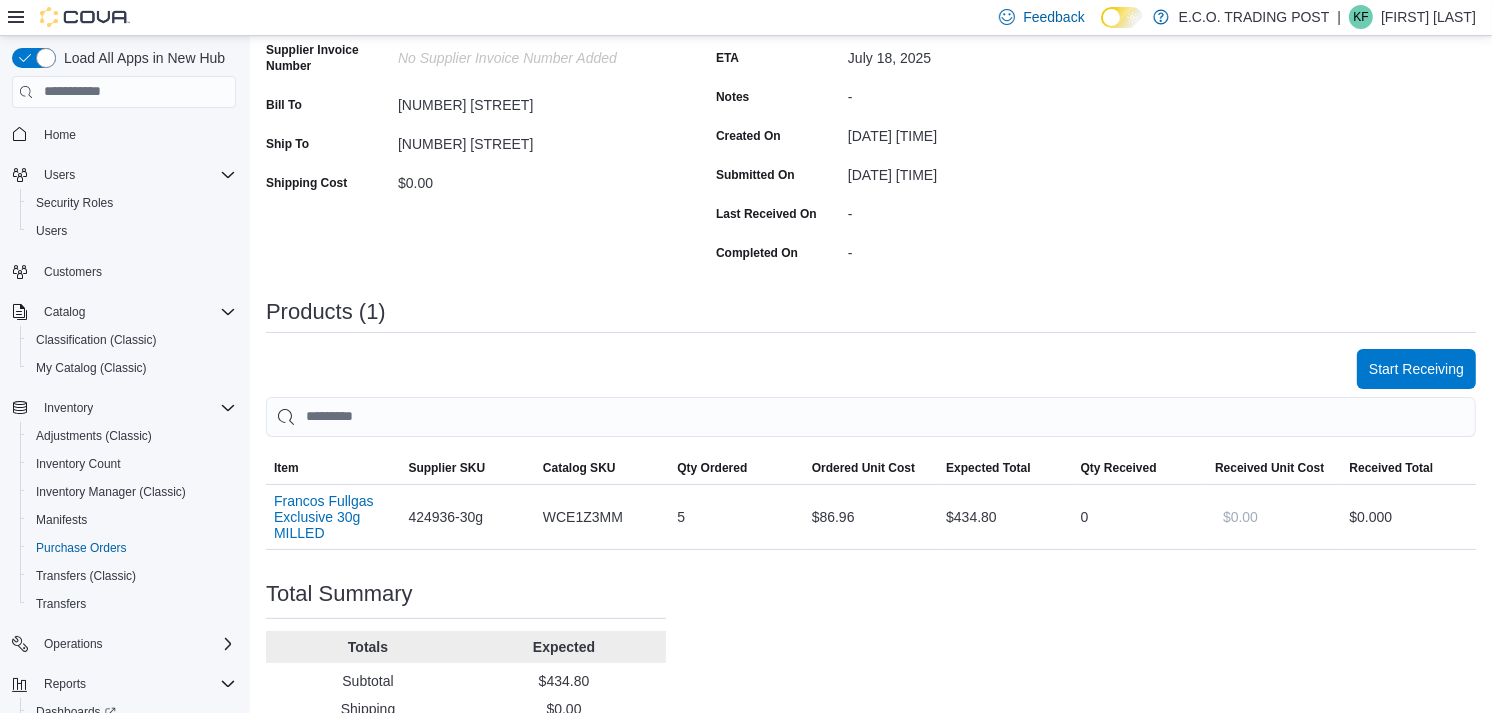 scroll, scrollTop: 262, scrollLeft: 0, axis: vertical 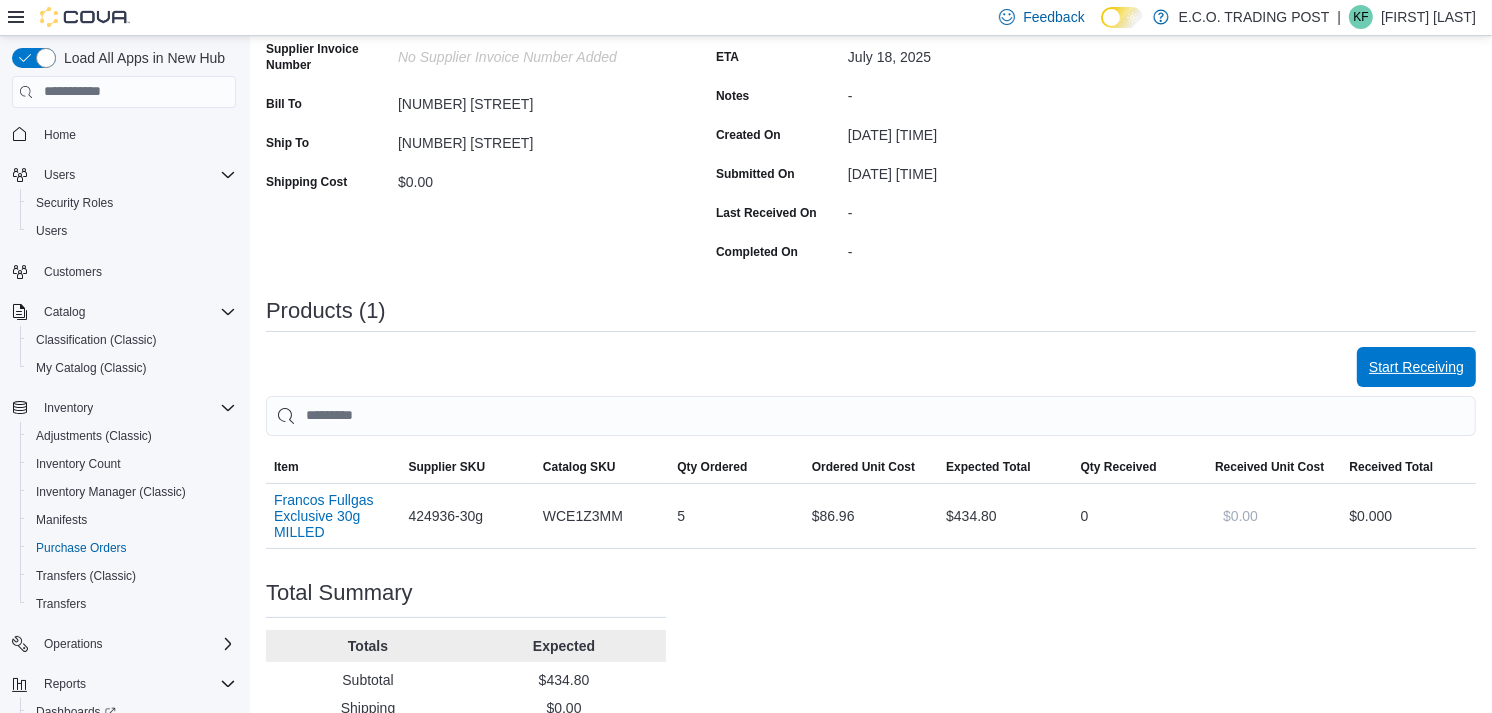 click on "Start Receiving" at bounding box center [1416, 367] 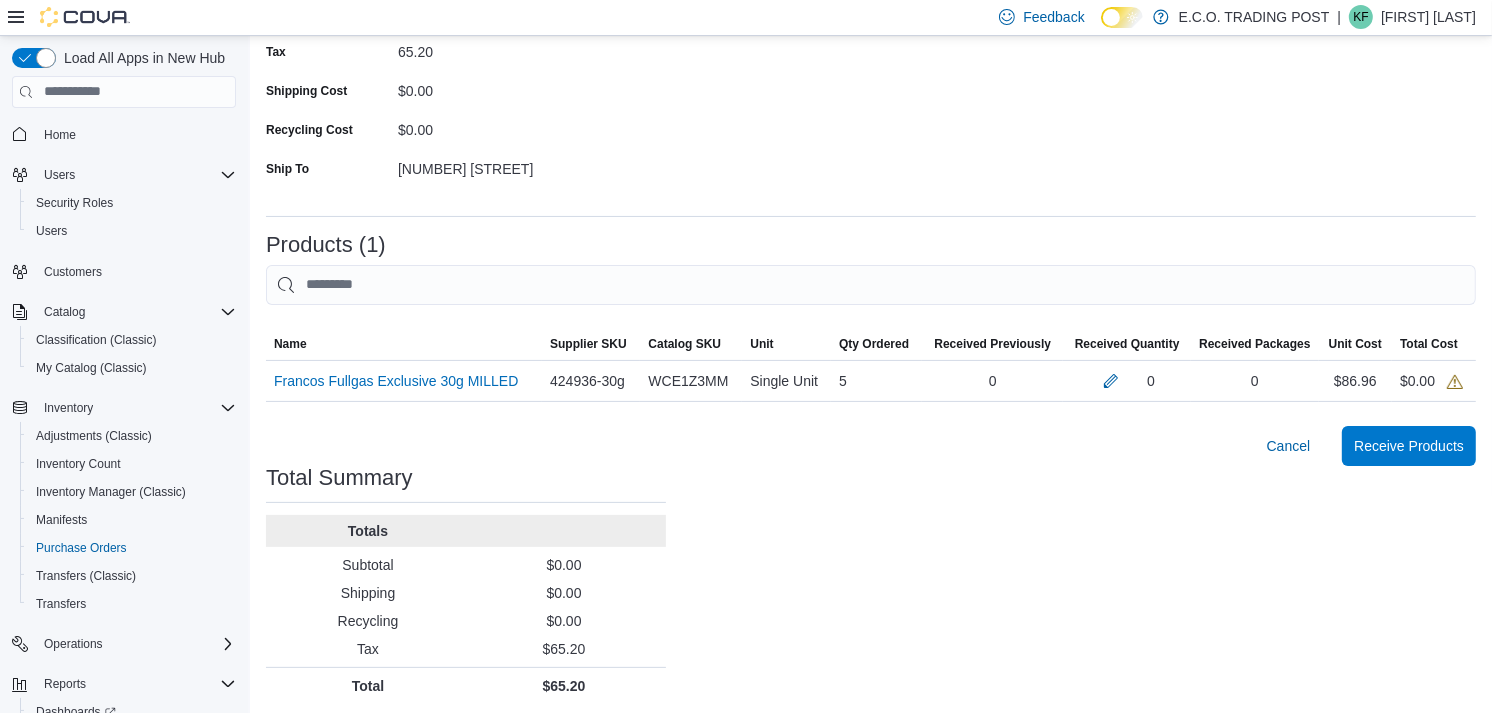 scroll, scrollTop: 273, scrollLeft: 0, axis: vertical 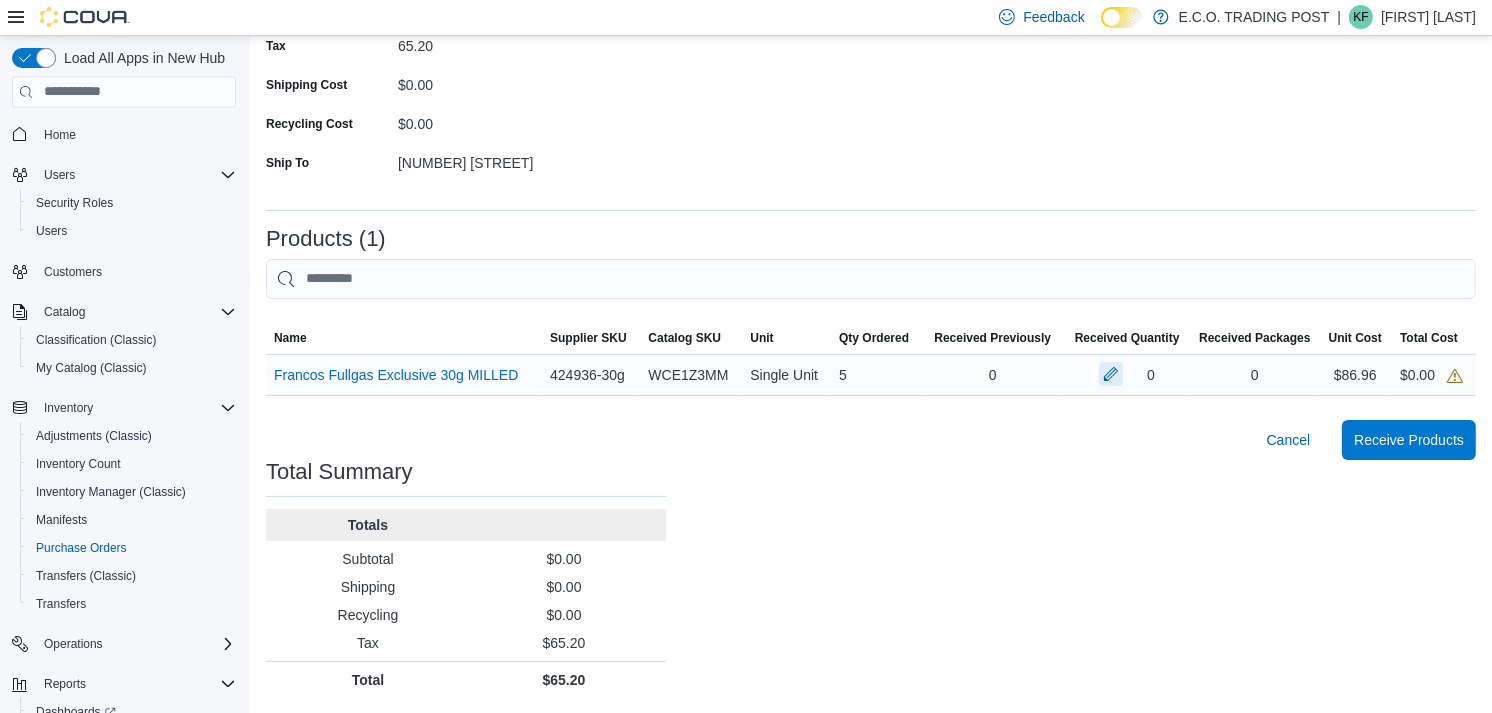 click at bounding box center [1111, 374] 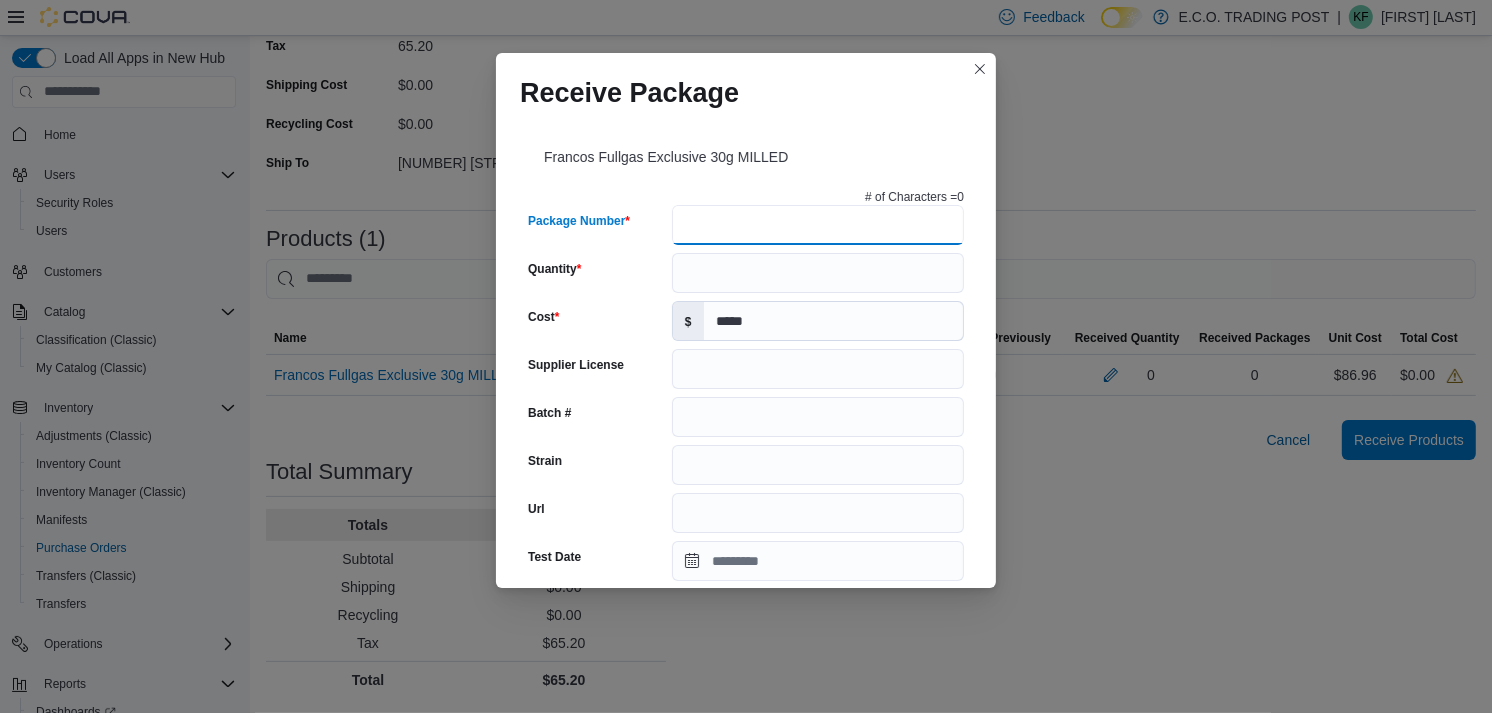 click on "Package Number" at bounding box center [818, 225] 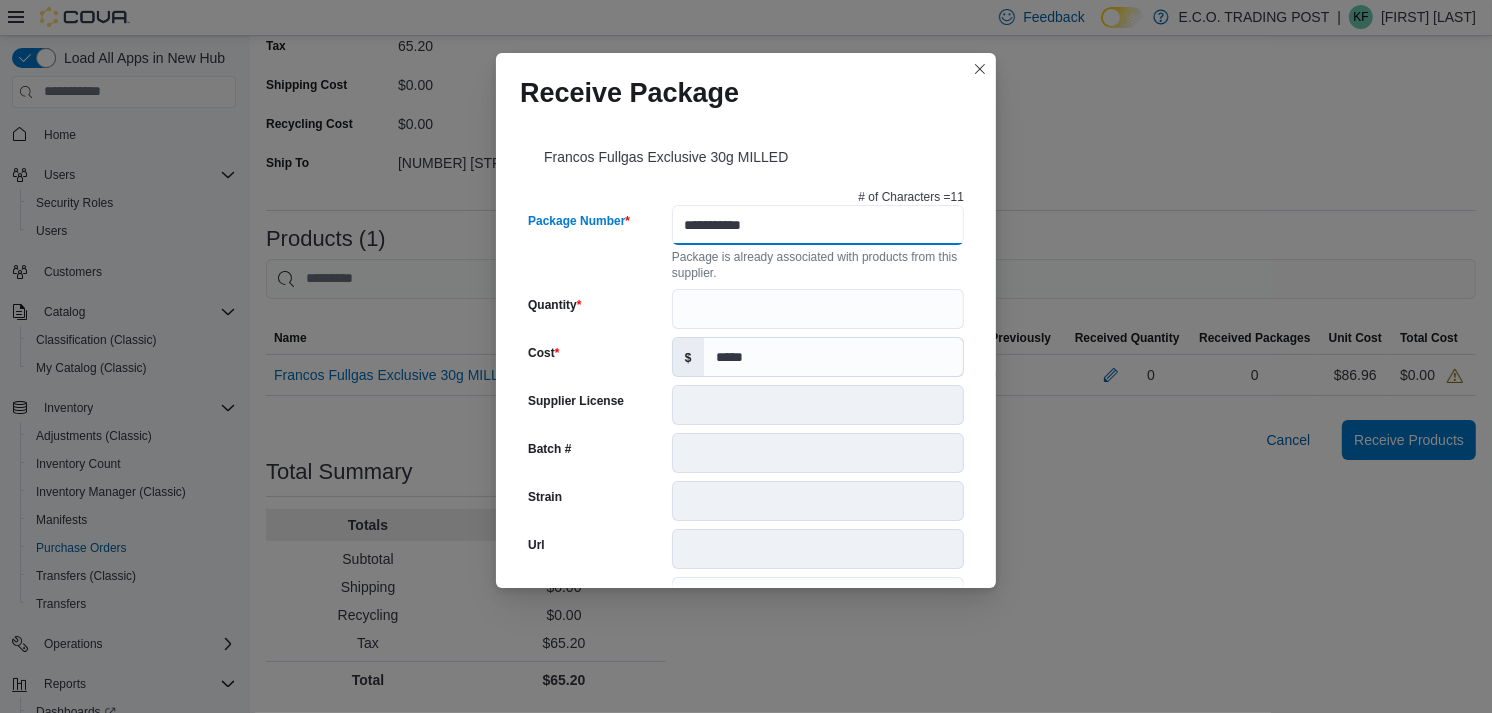 type on "**********" 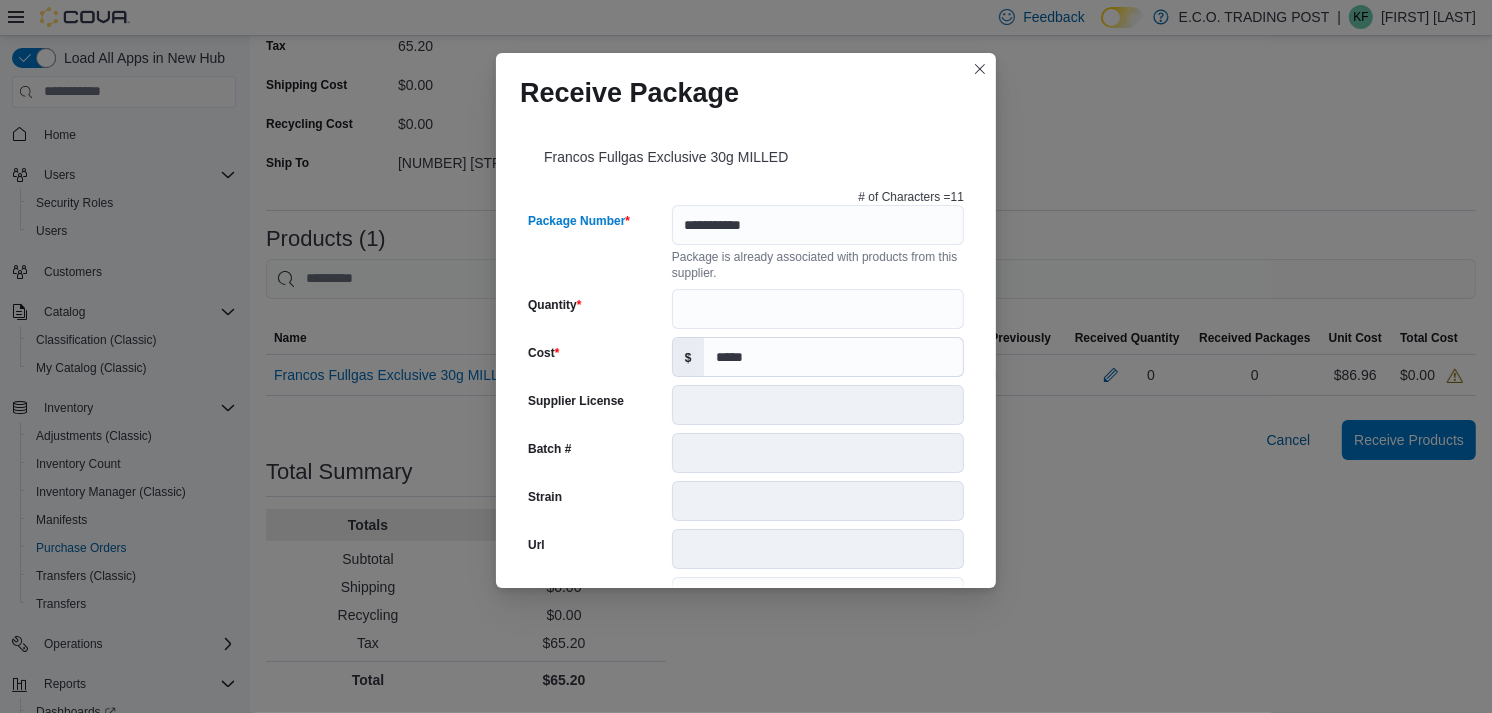 click on "Package is already associated with products from this supplier." at bounding box center (818, 263) 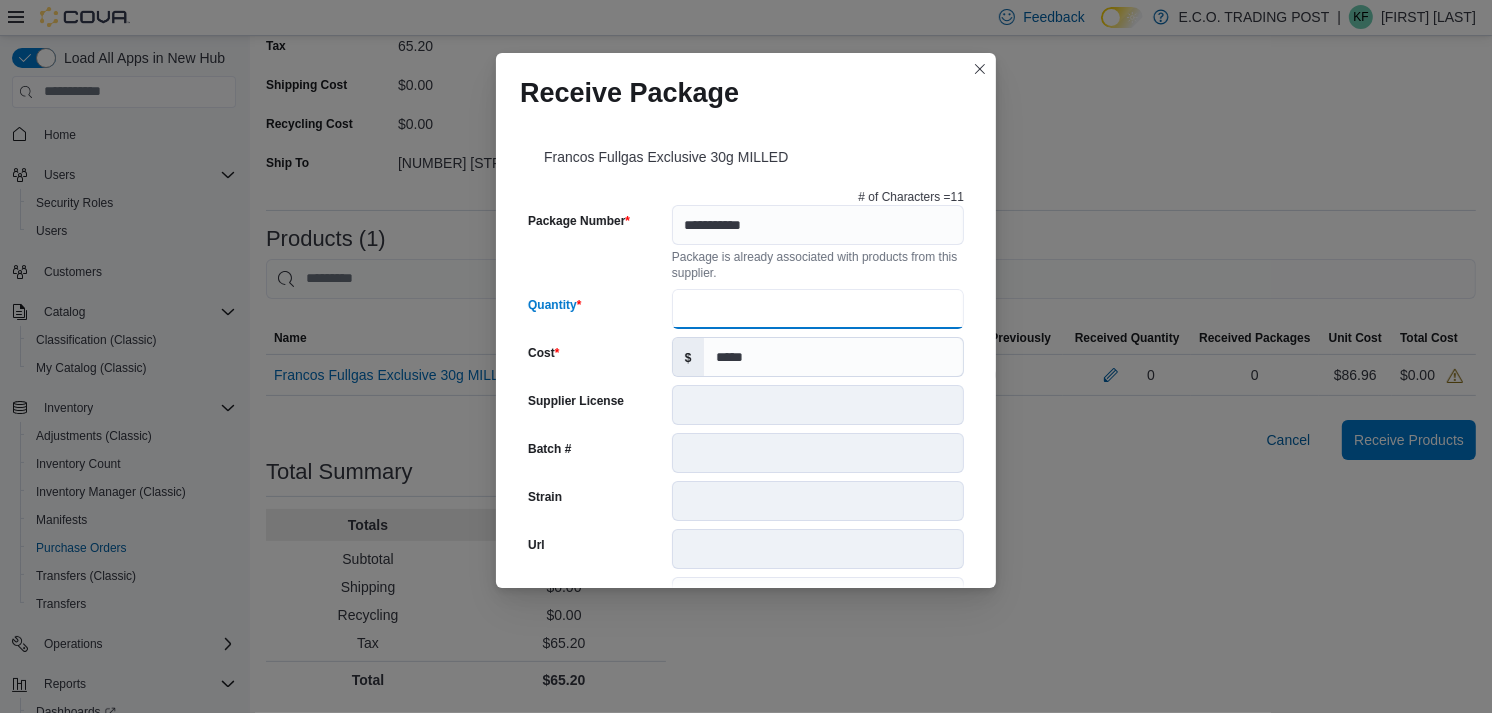 click on "Quantity" at bounding box center (818, 309) 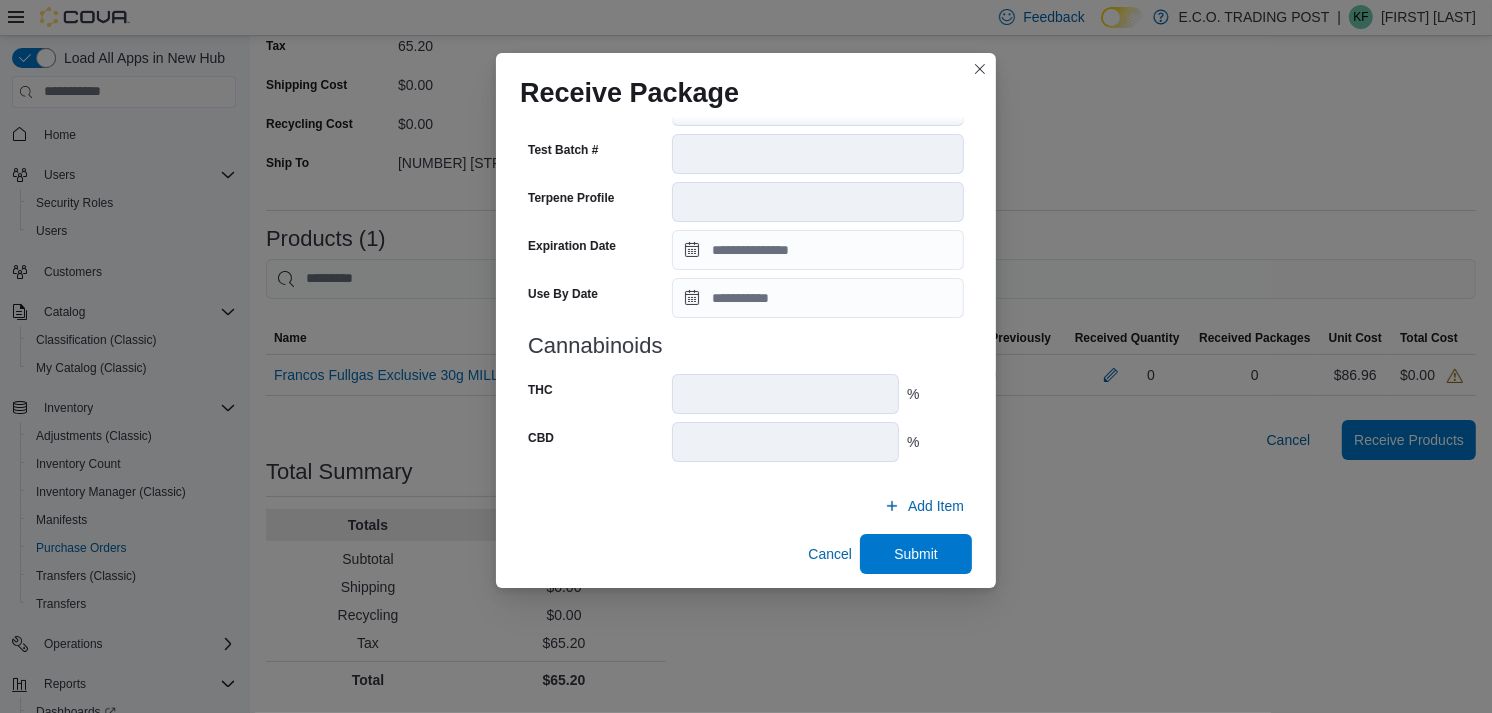 scroll, scrollTop: 692, scrollLeft: 0, axis: vertical 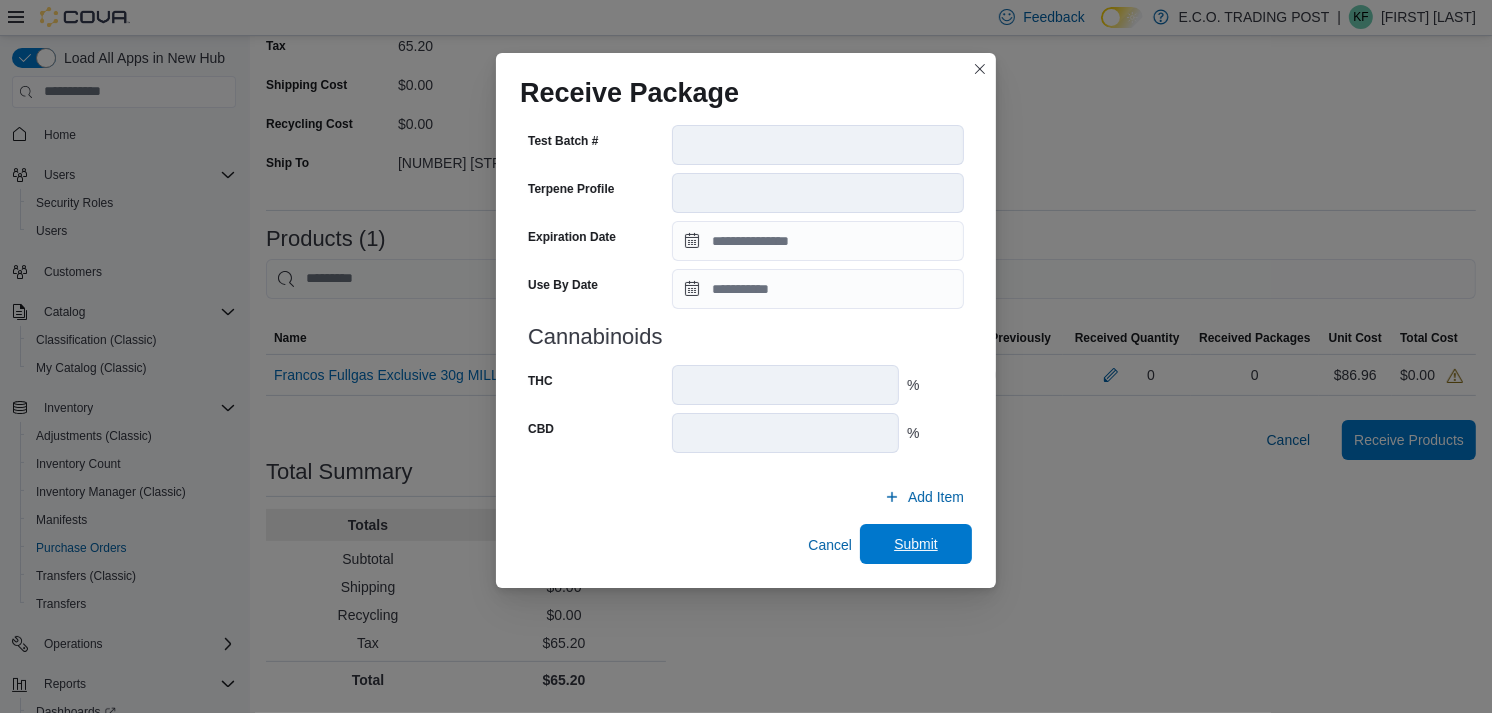 type on "*" 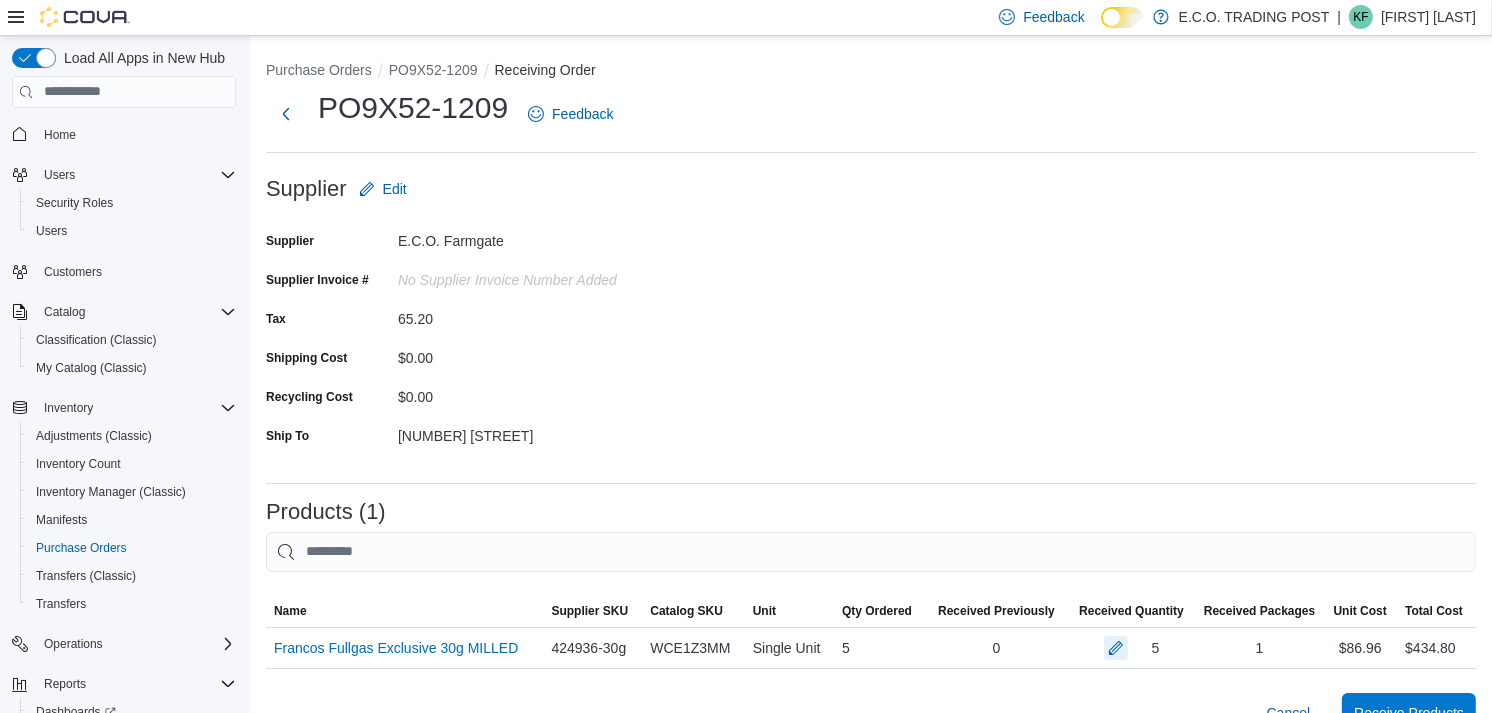 scroll, scrollTop: 273, scrollLeft: 0, axis: vertical 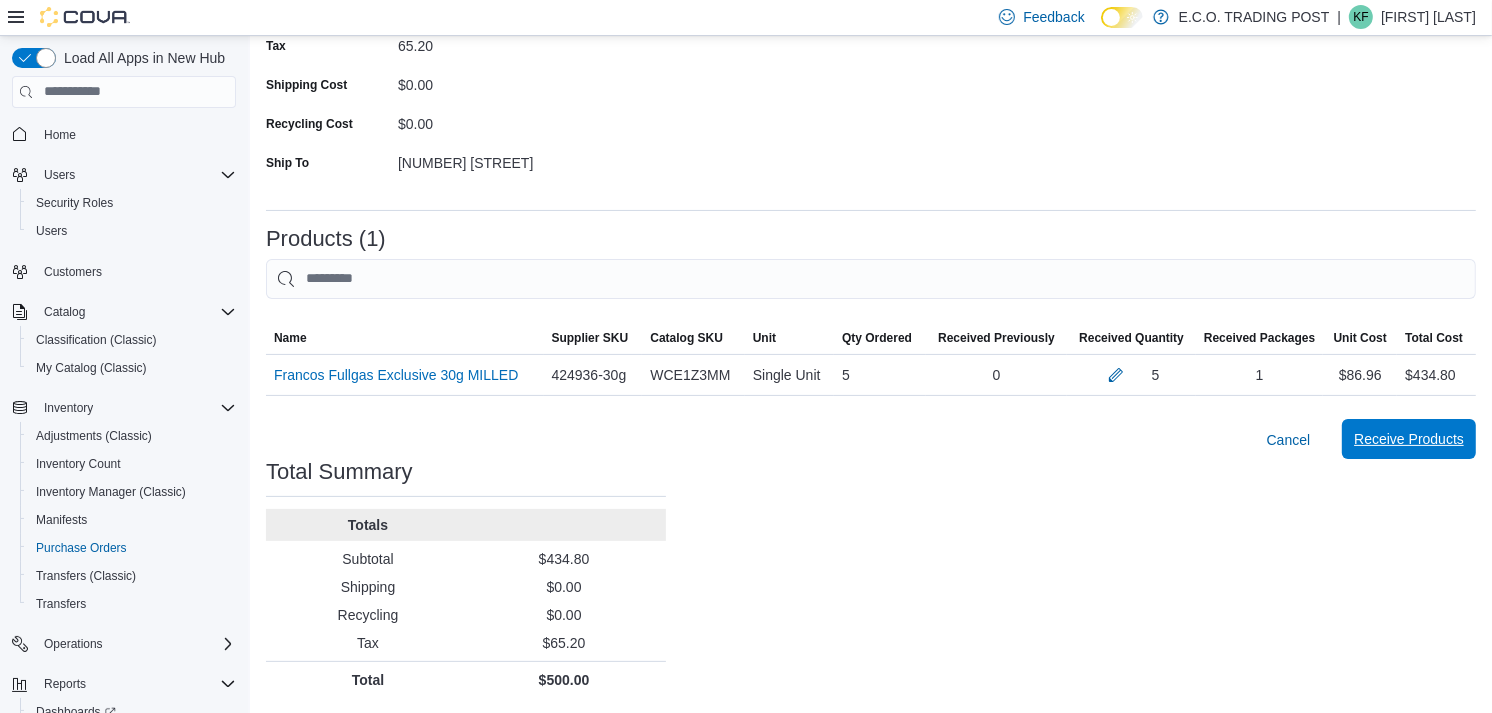 click on "Receive Products" at bounding box center [1409, 439] 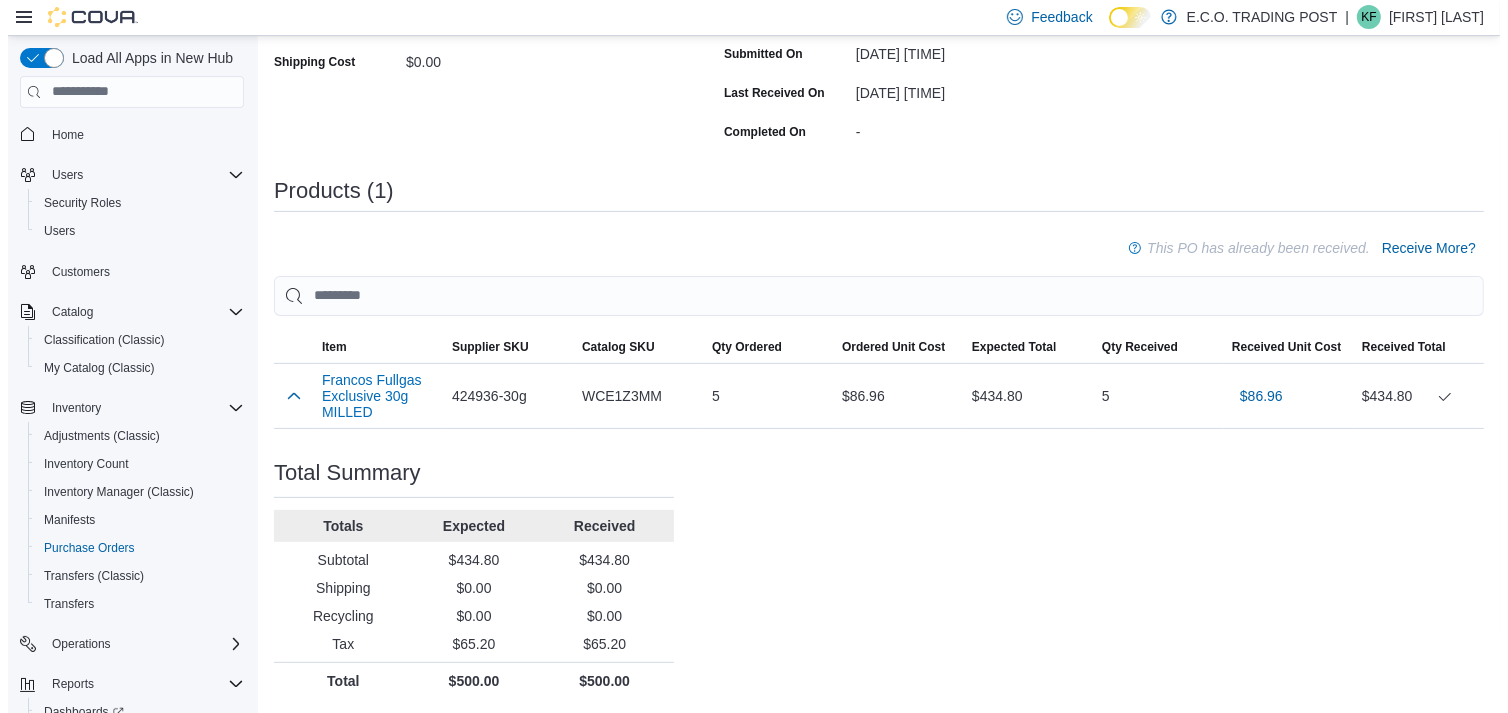scroll, scrollTop: 0, scrollLeft: 0, axis: both 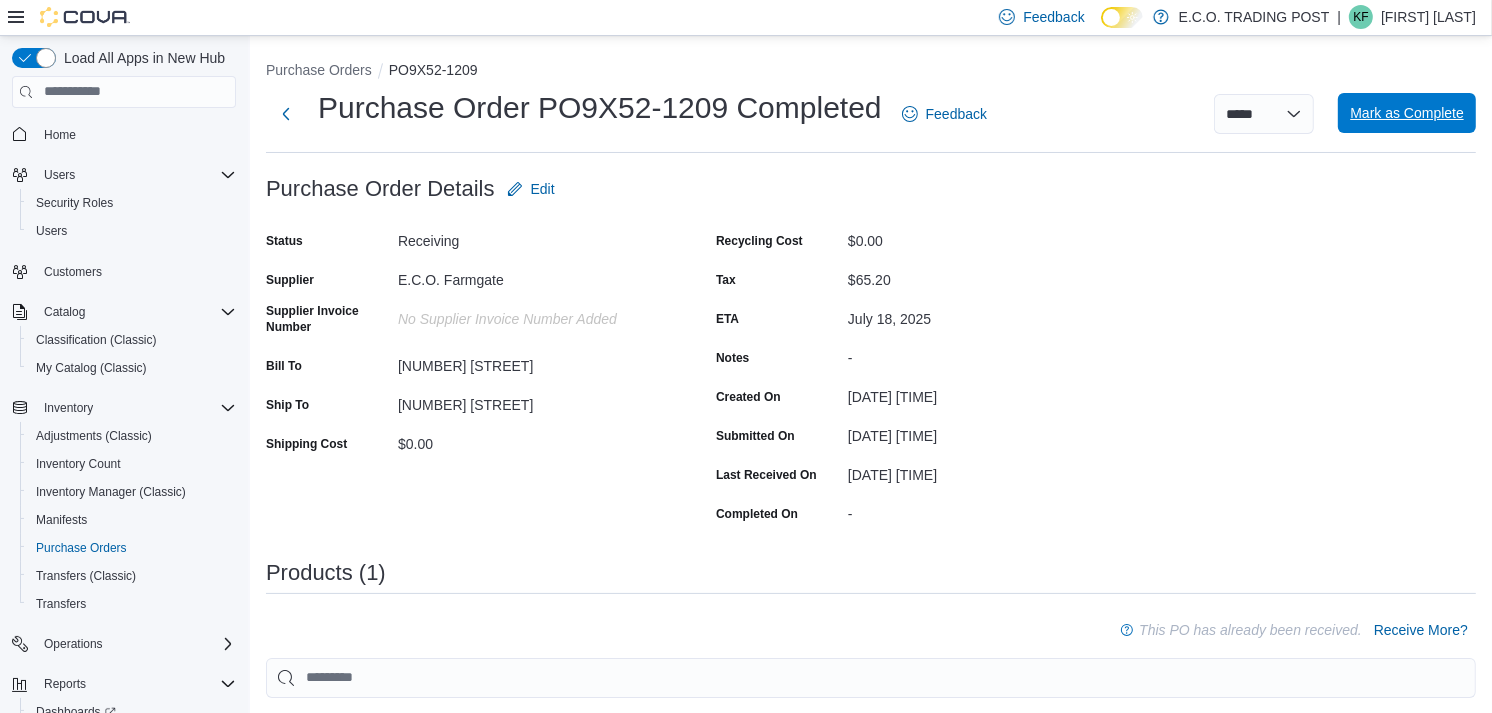 click on "Mark as Complete" at bounding box center [1407, 113] 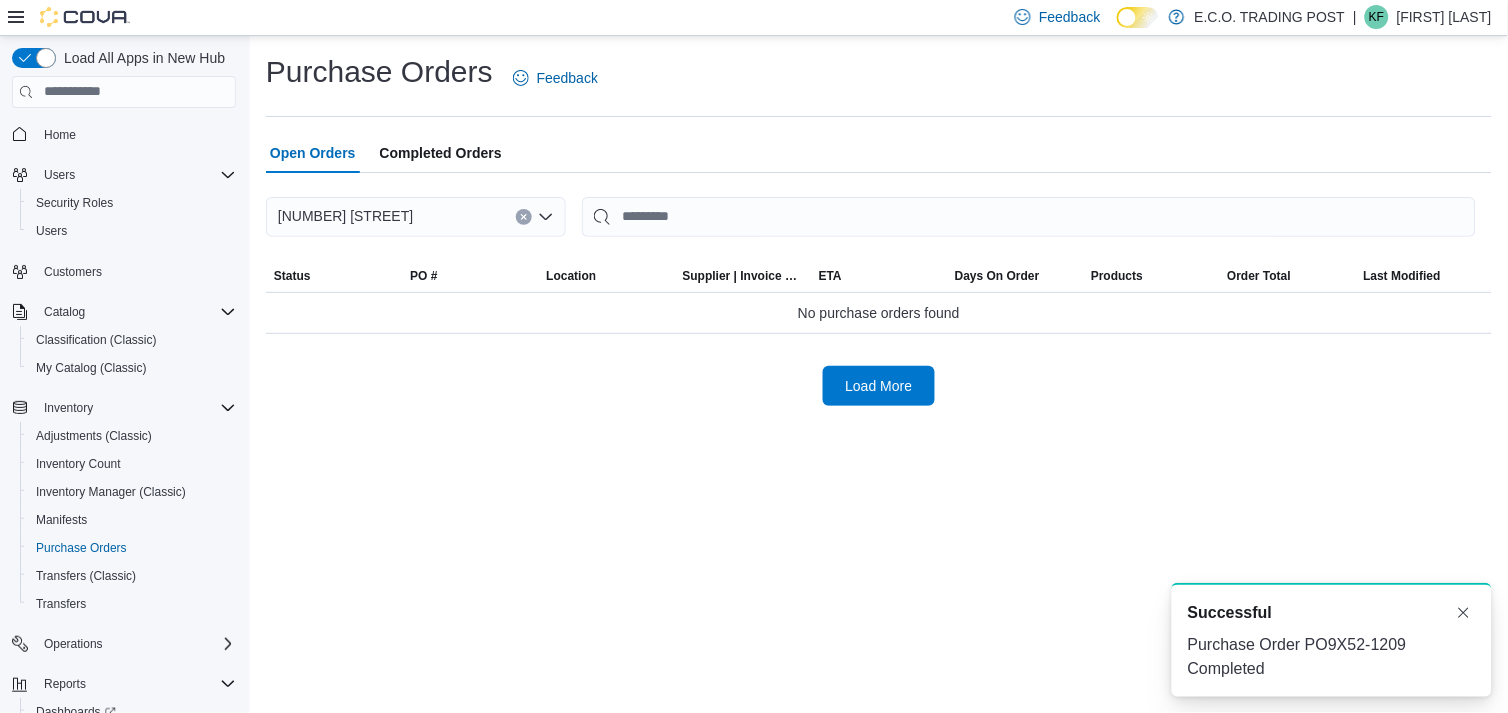 scroll, scrollTop: 0, scrollLeft: 0, axis: both 